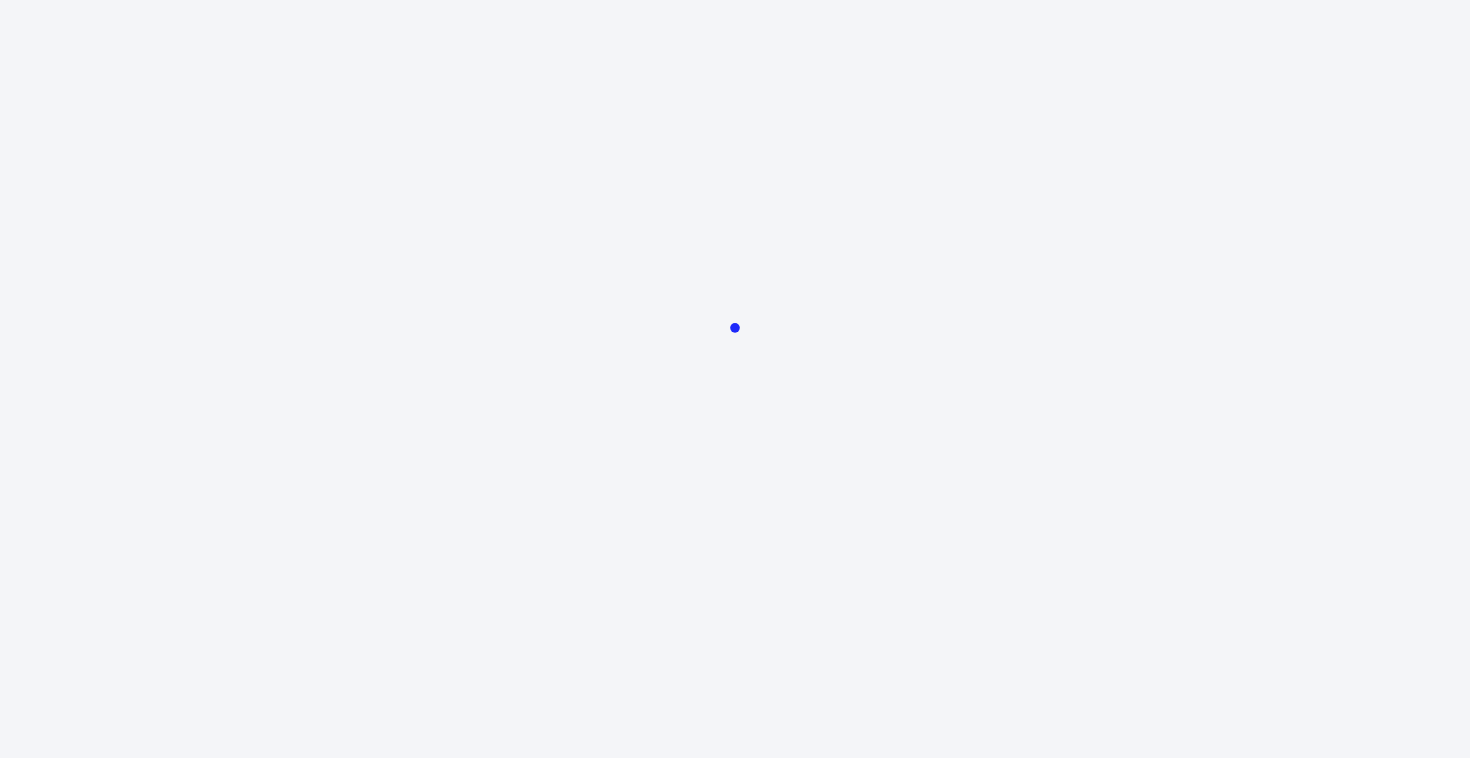 scroll, scrollTop: 0, scrollLeft: 0, axis: both 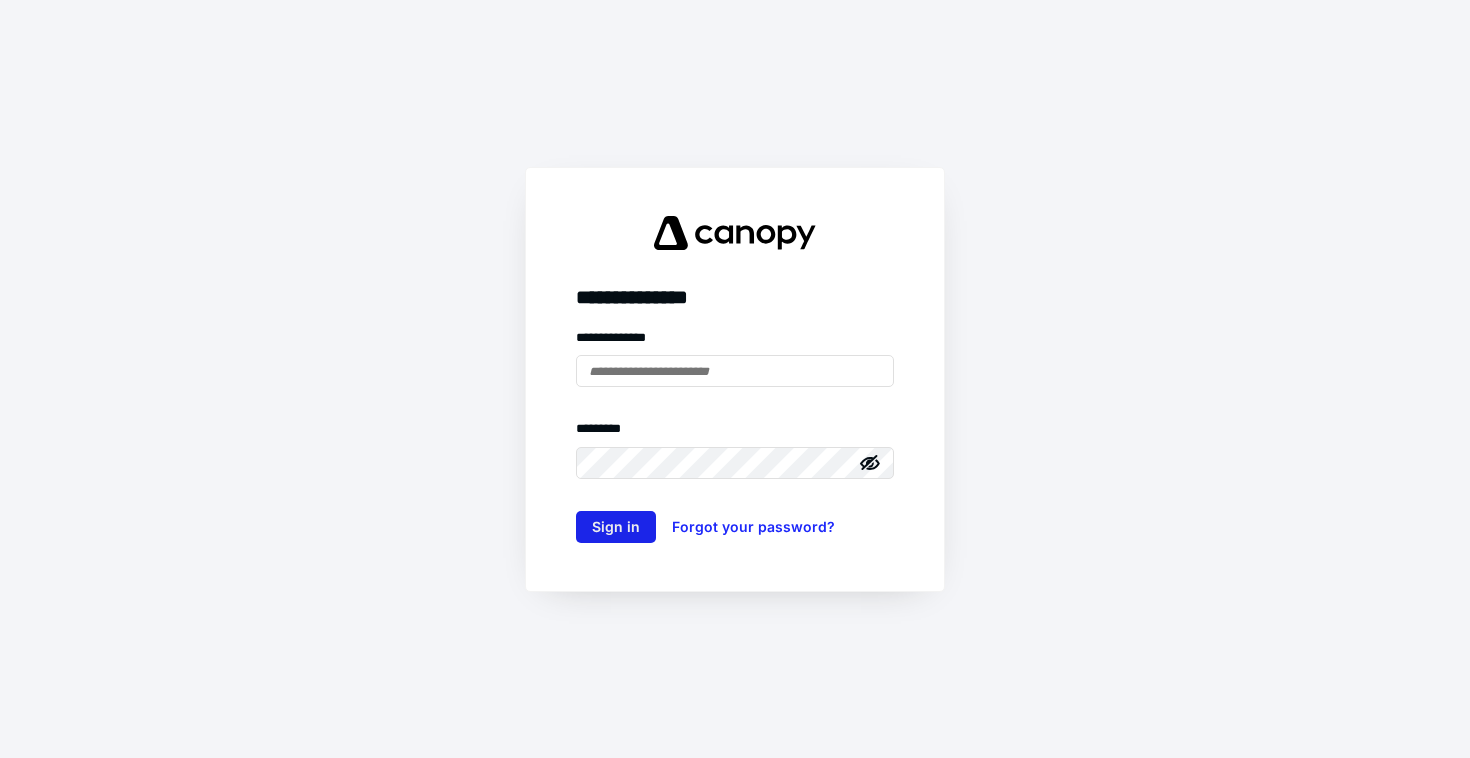 type on "**********" 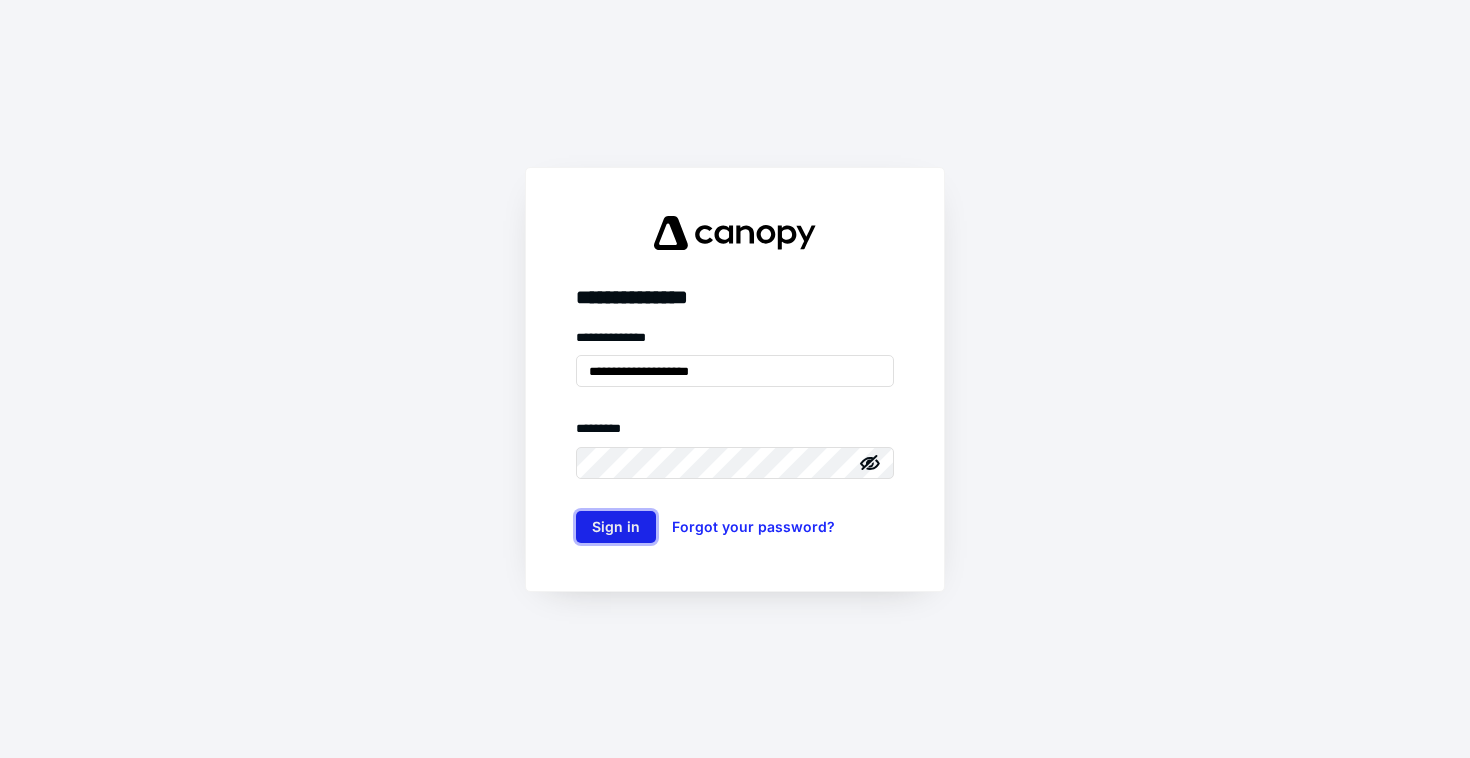 click on "Sign in" at bounding box center (616, 527) 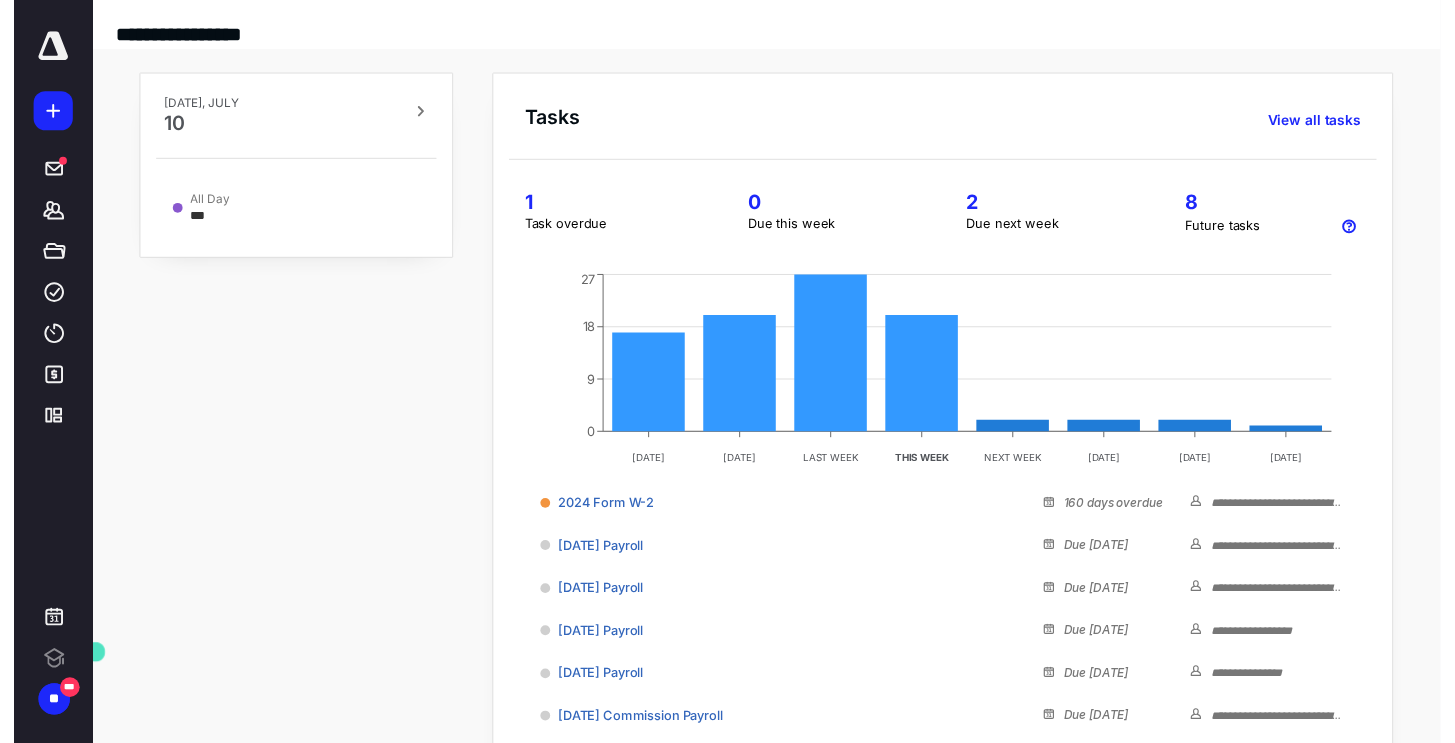 scroll, scrollTop: 0, scrollLeft: 0, axis: both 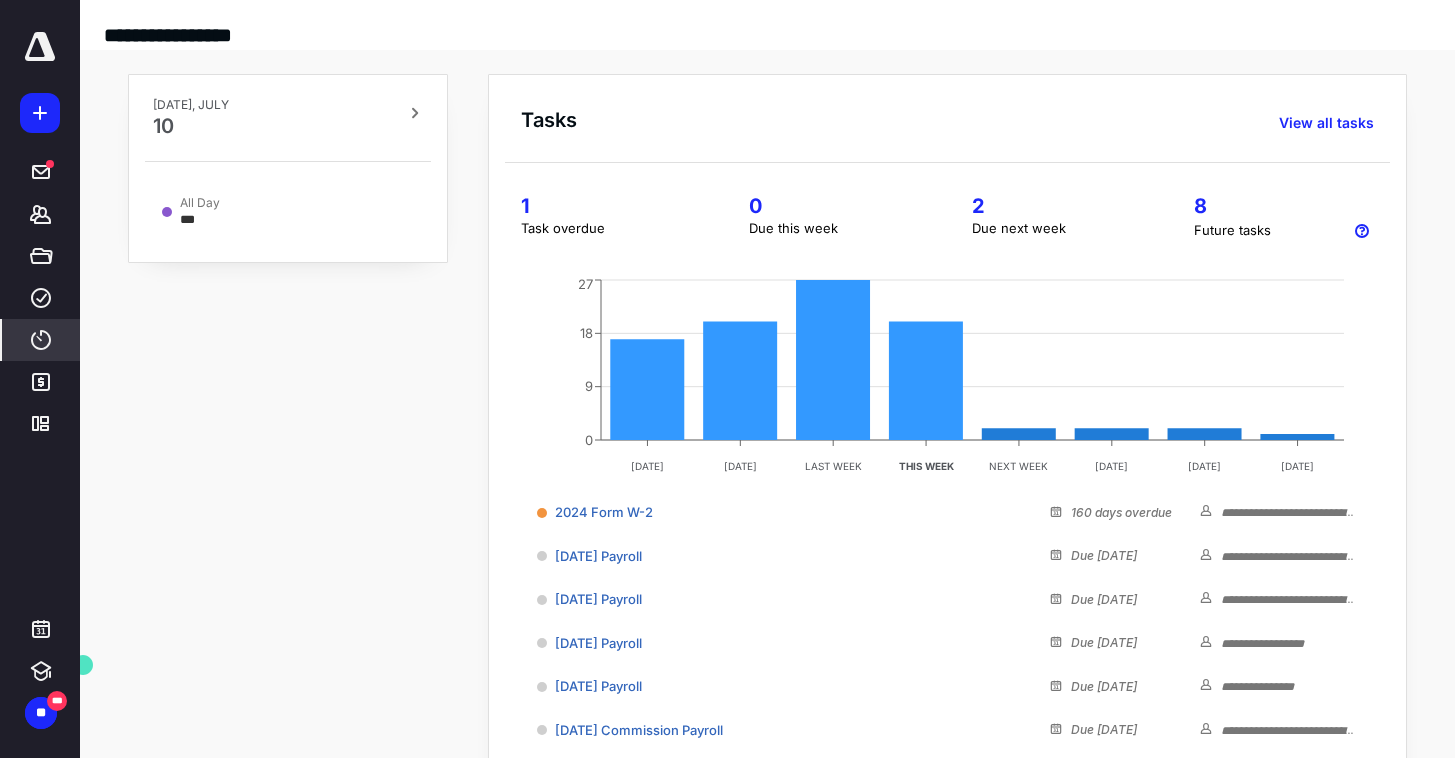 click 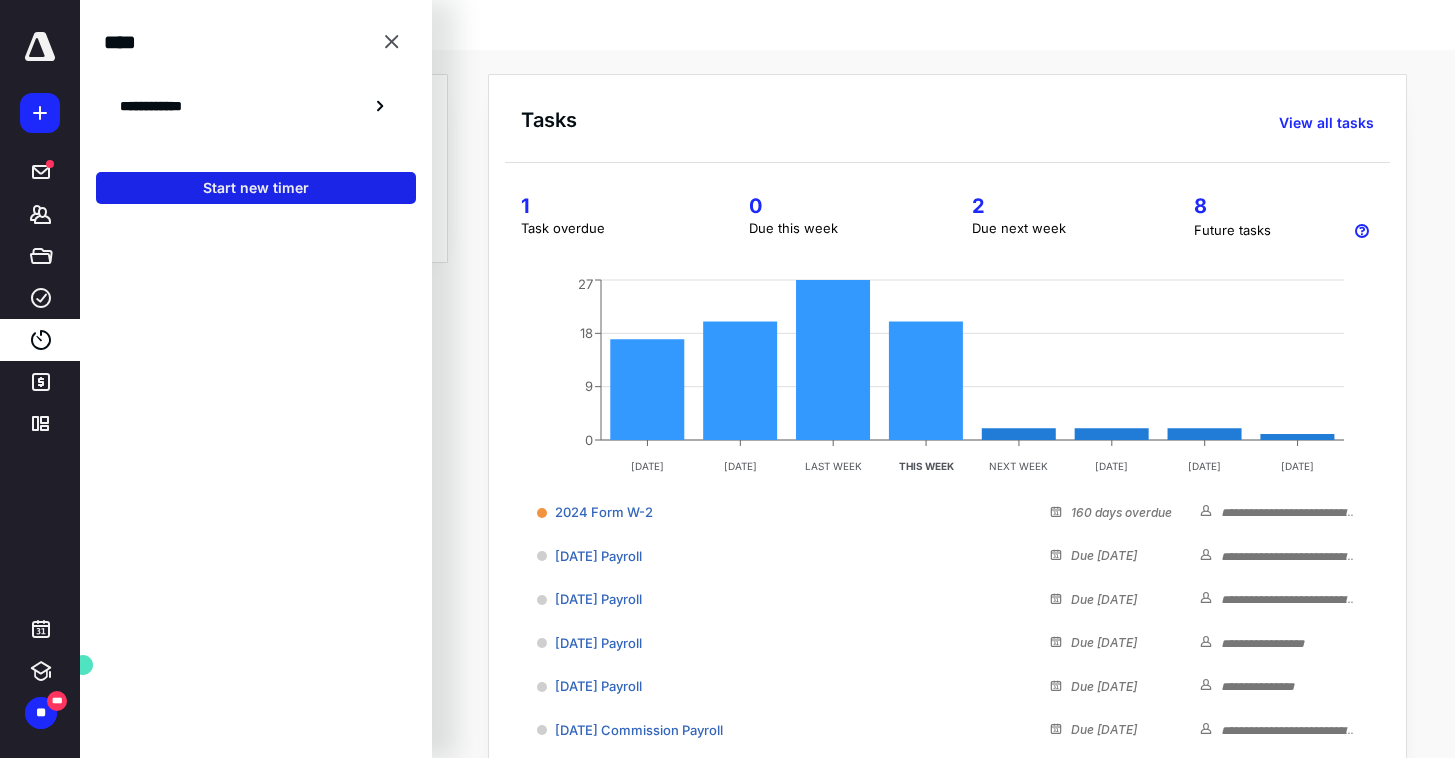 click on "Start new timer" at bounding box center (256, 188) 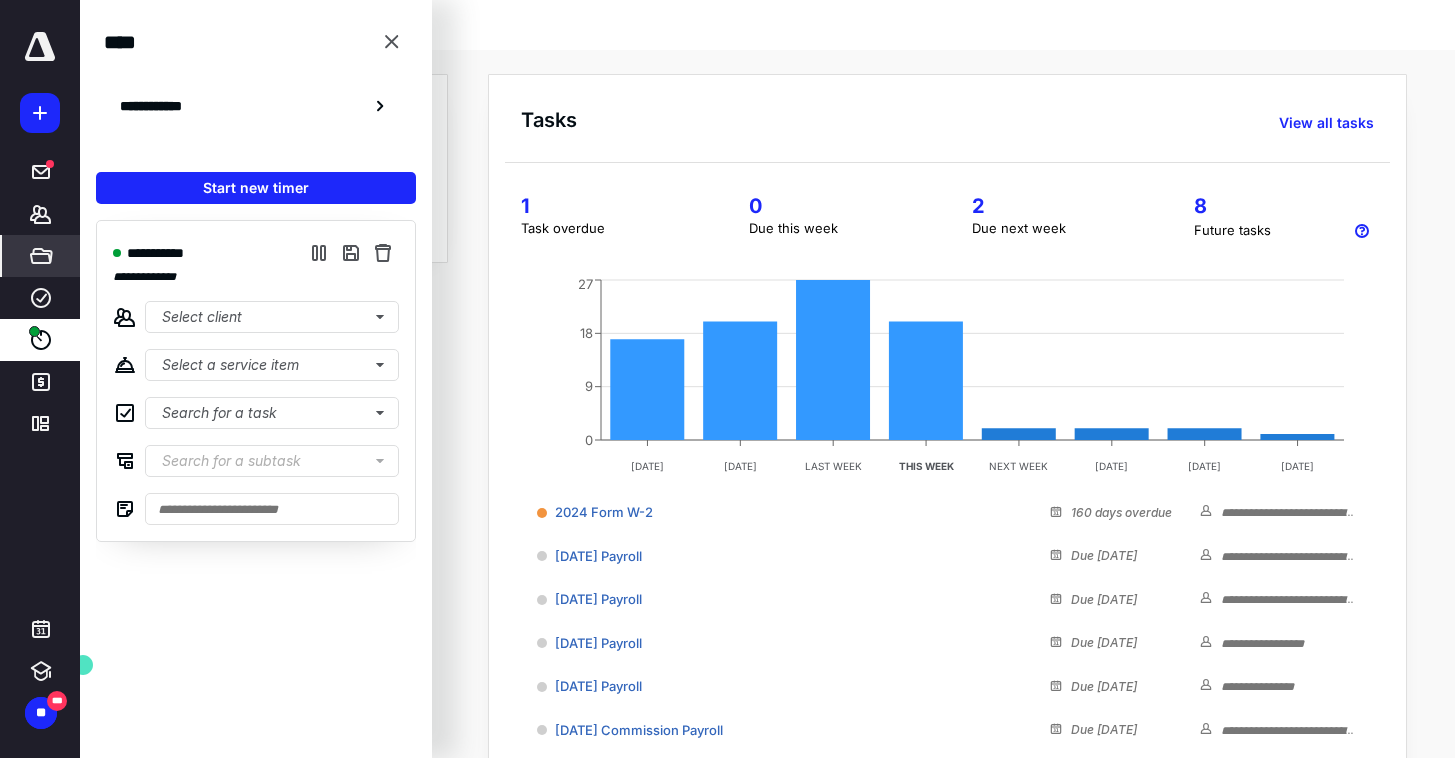 click 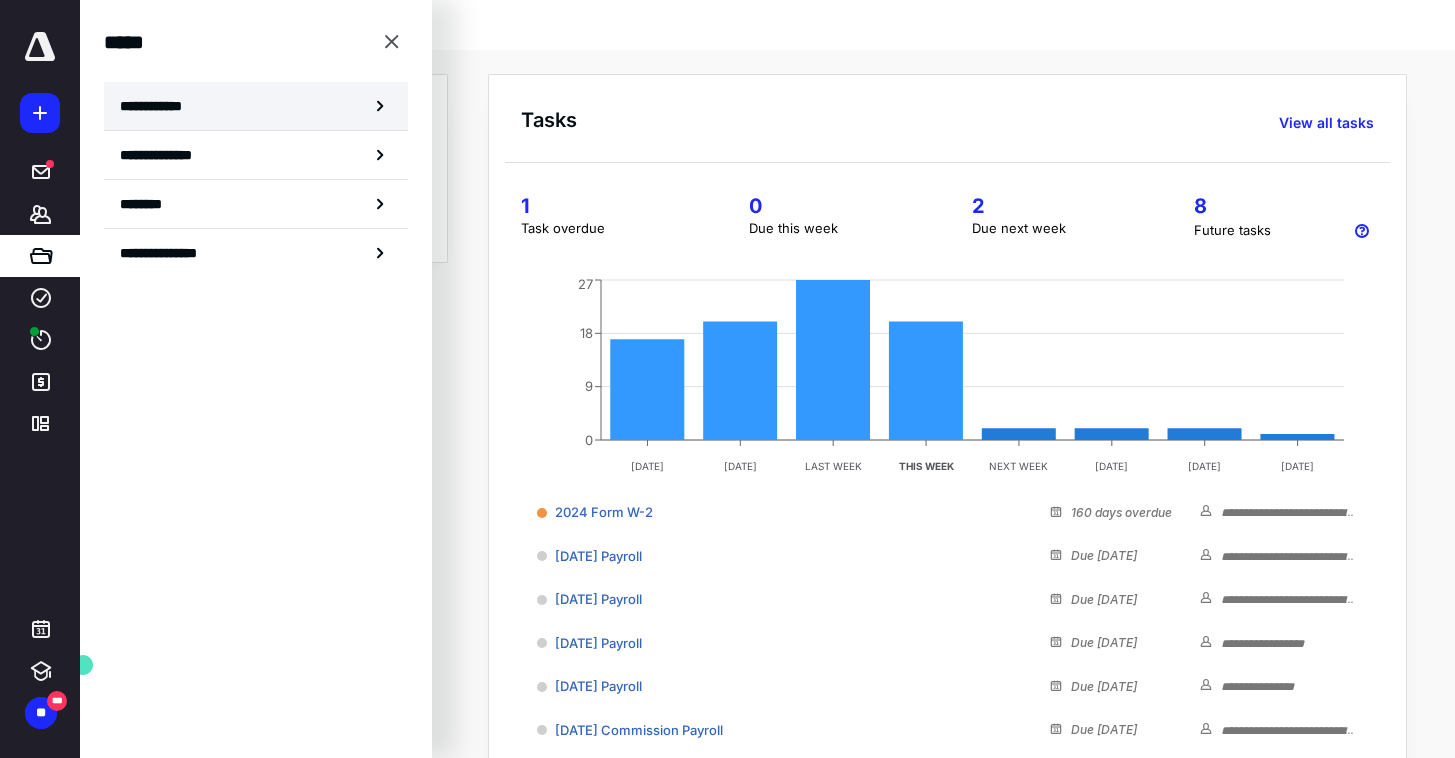 click on "**********" at bounding box center [157, 106] 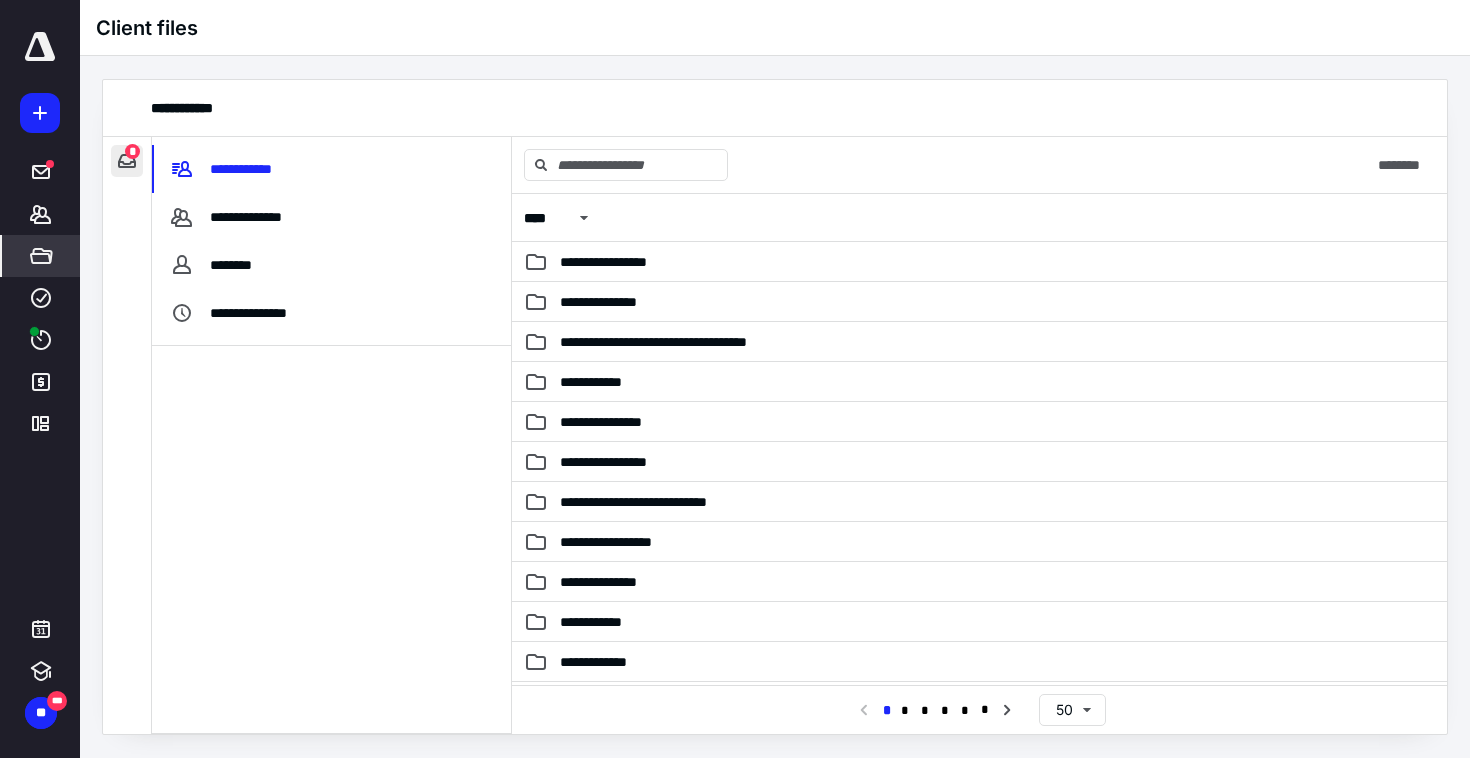 click at bounding box center (127, 161) 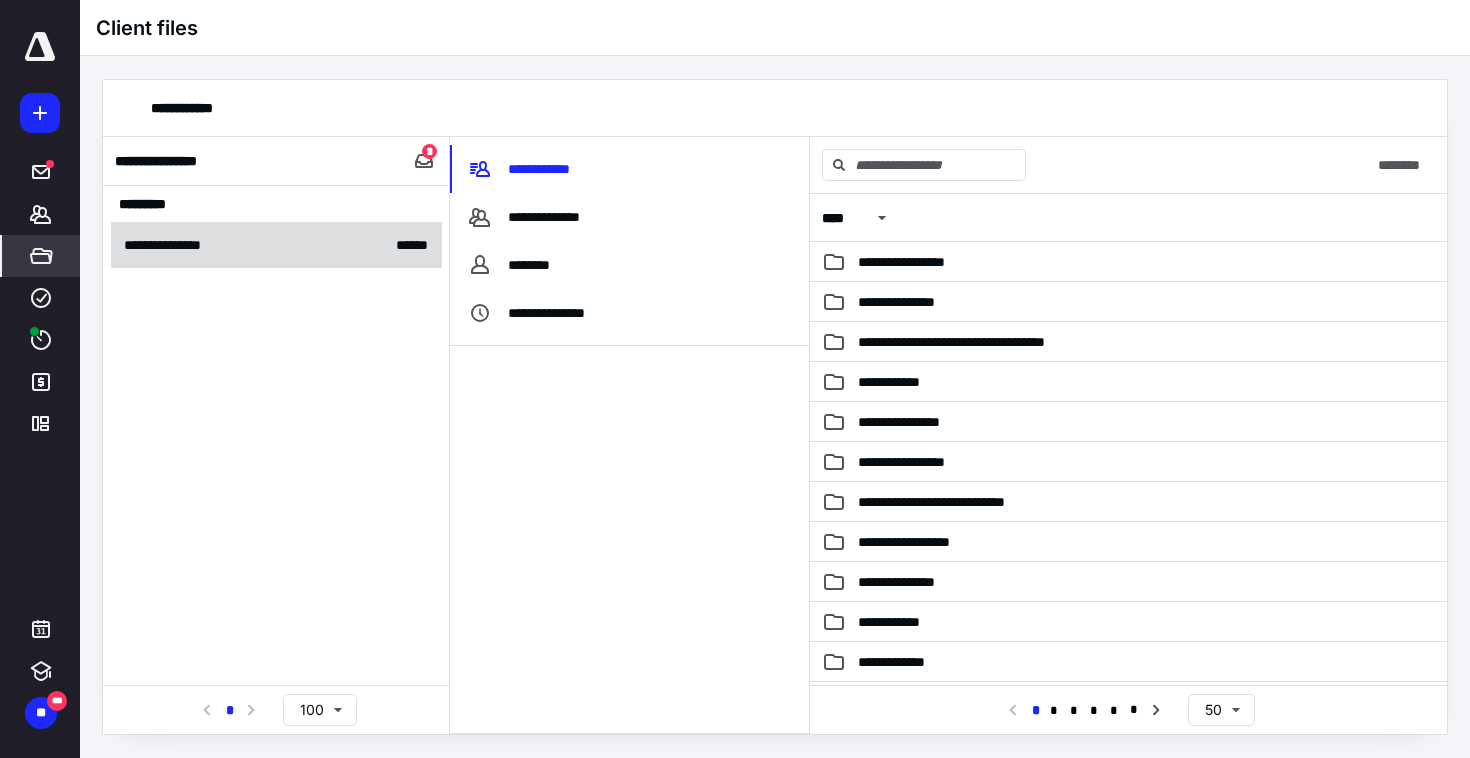 click on "**********" at bounding box center (276, 245) 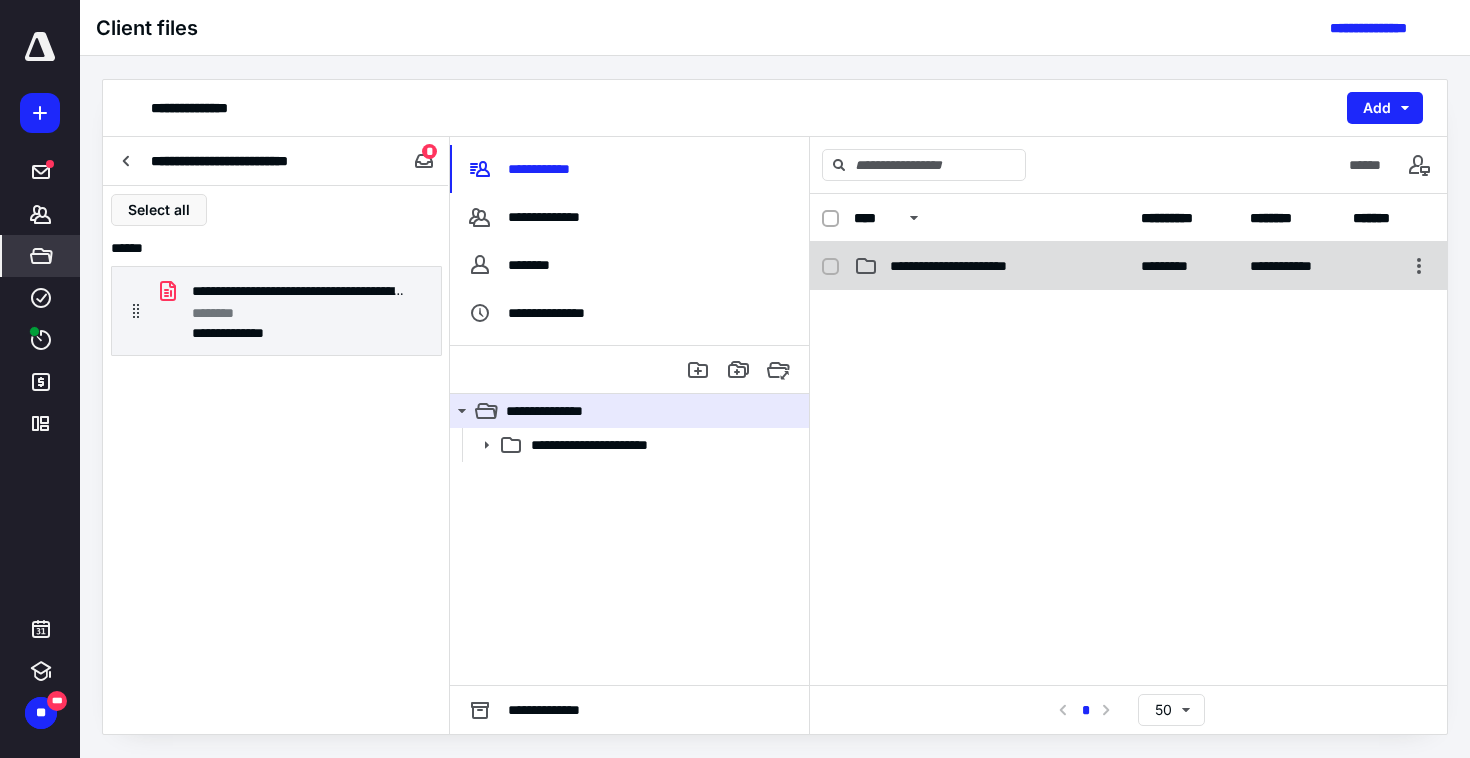 click on "**********" at bounding box center (991, 266) 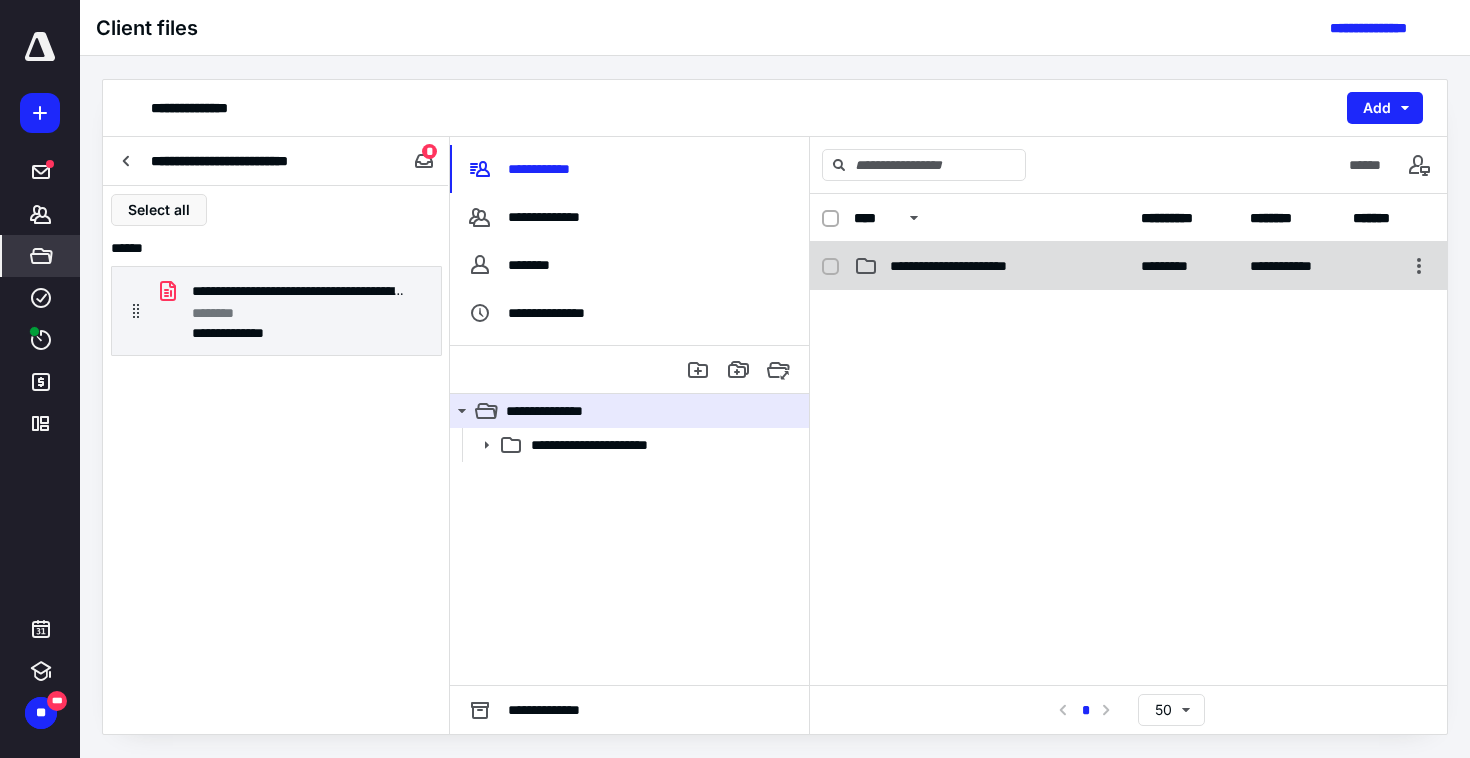 checkbox on "false" 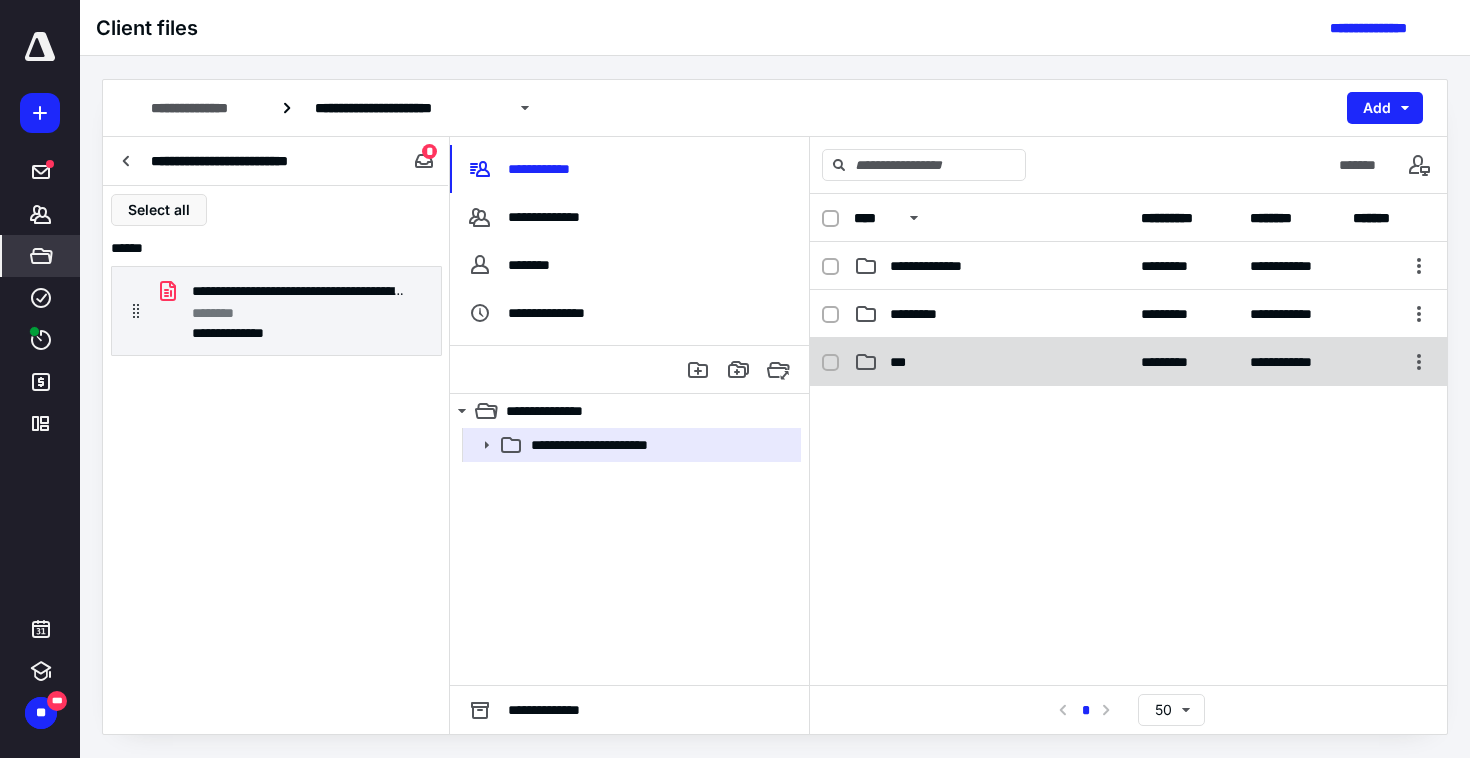 click on "***" at bounding box center (991, 362) 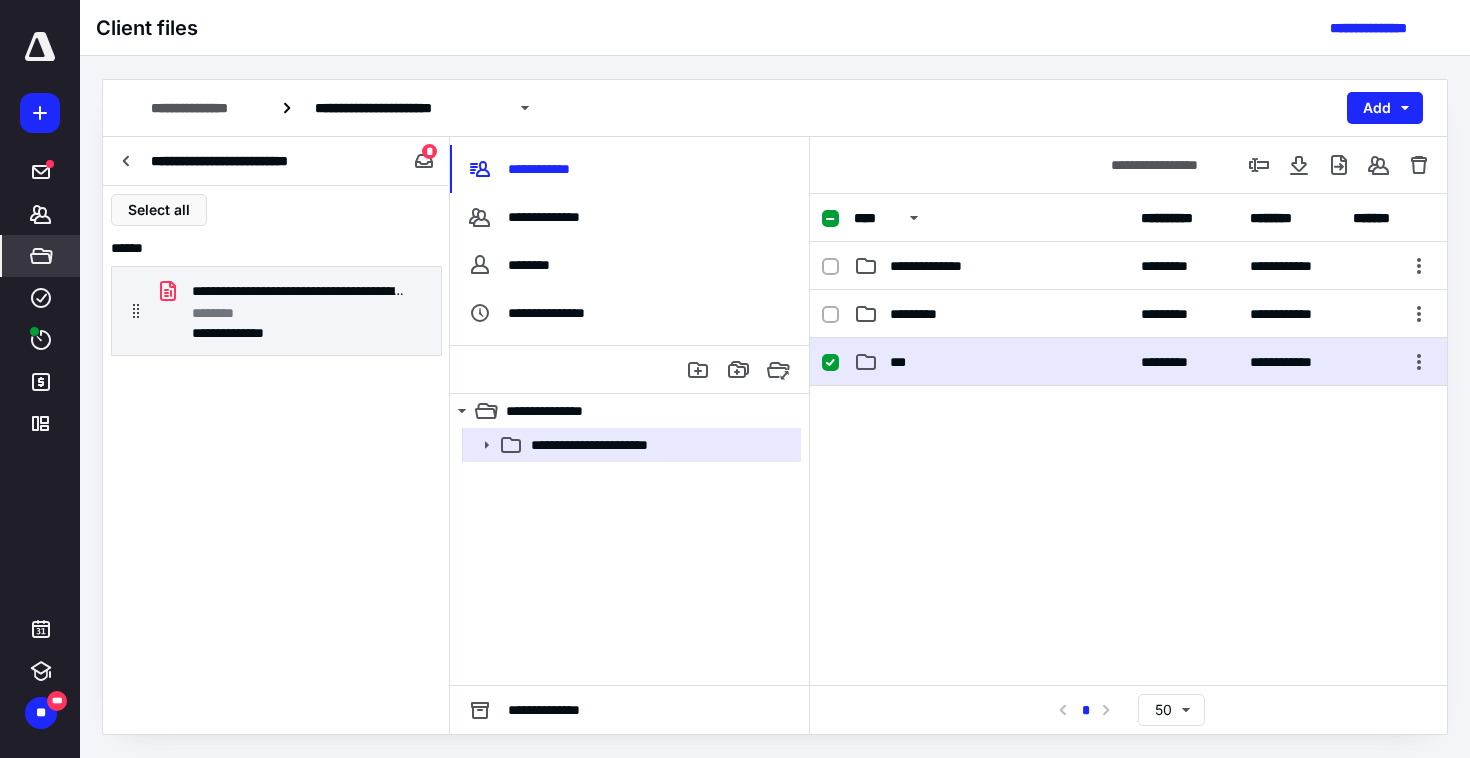 click on "***" at bounding box center (991, 362) 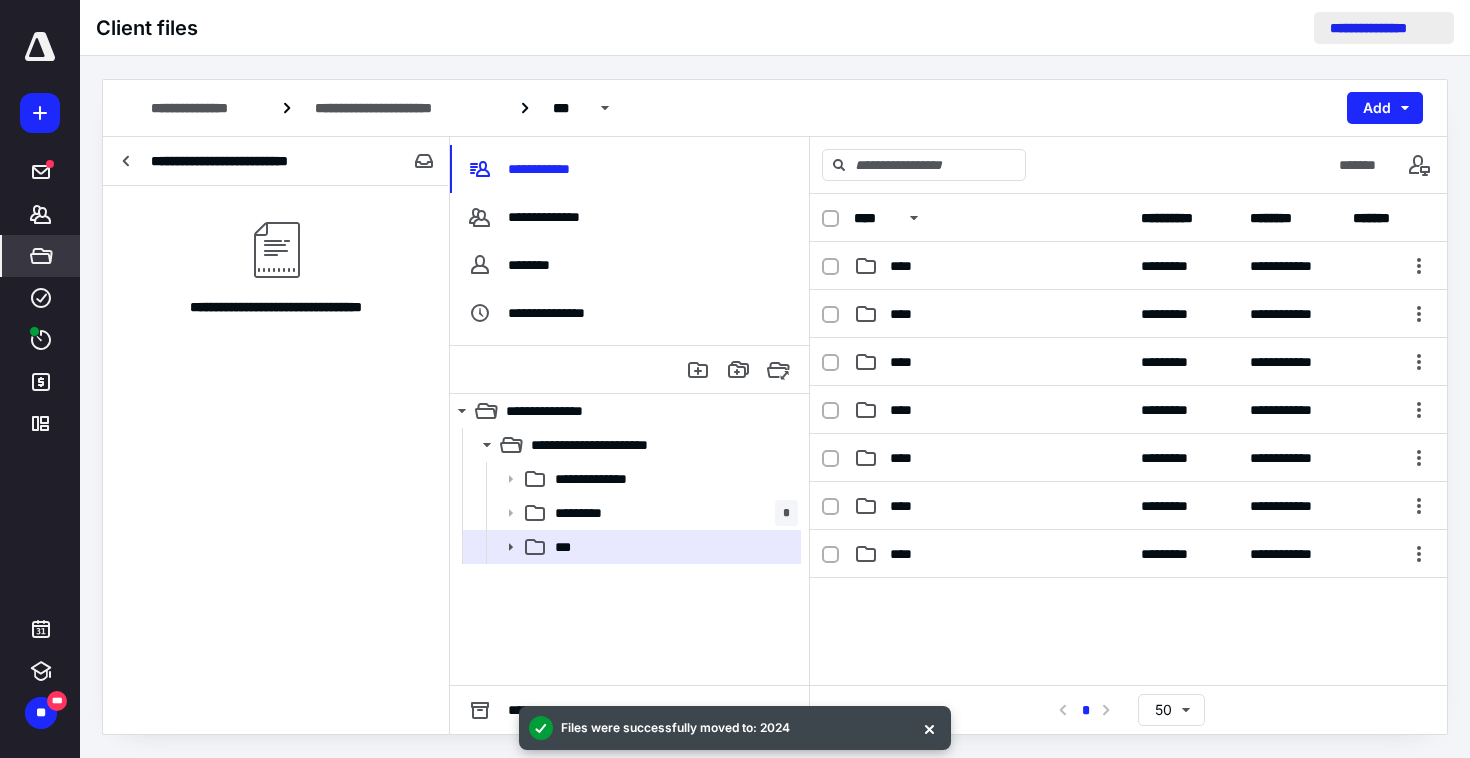 click on "**********" at bounding box center (1384, 28) 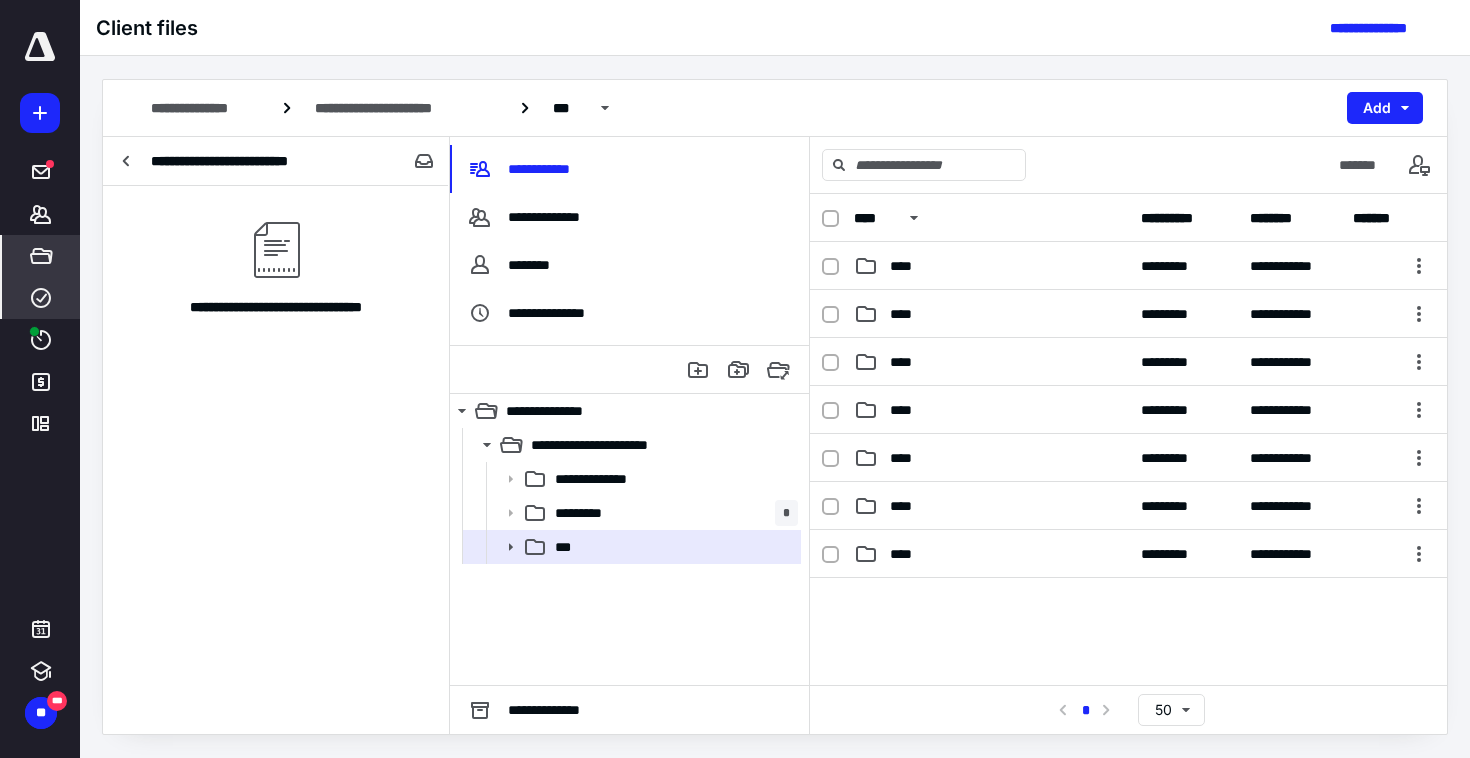 click on "****" at bounding box center (41, 298) 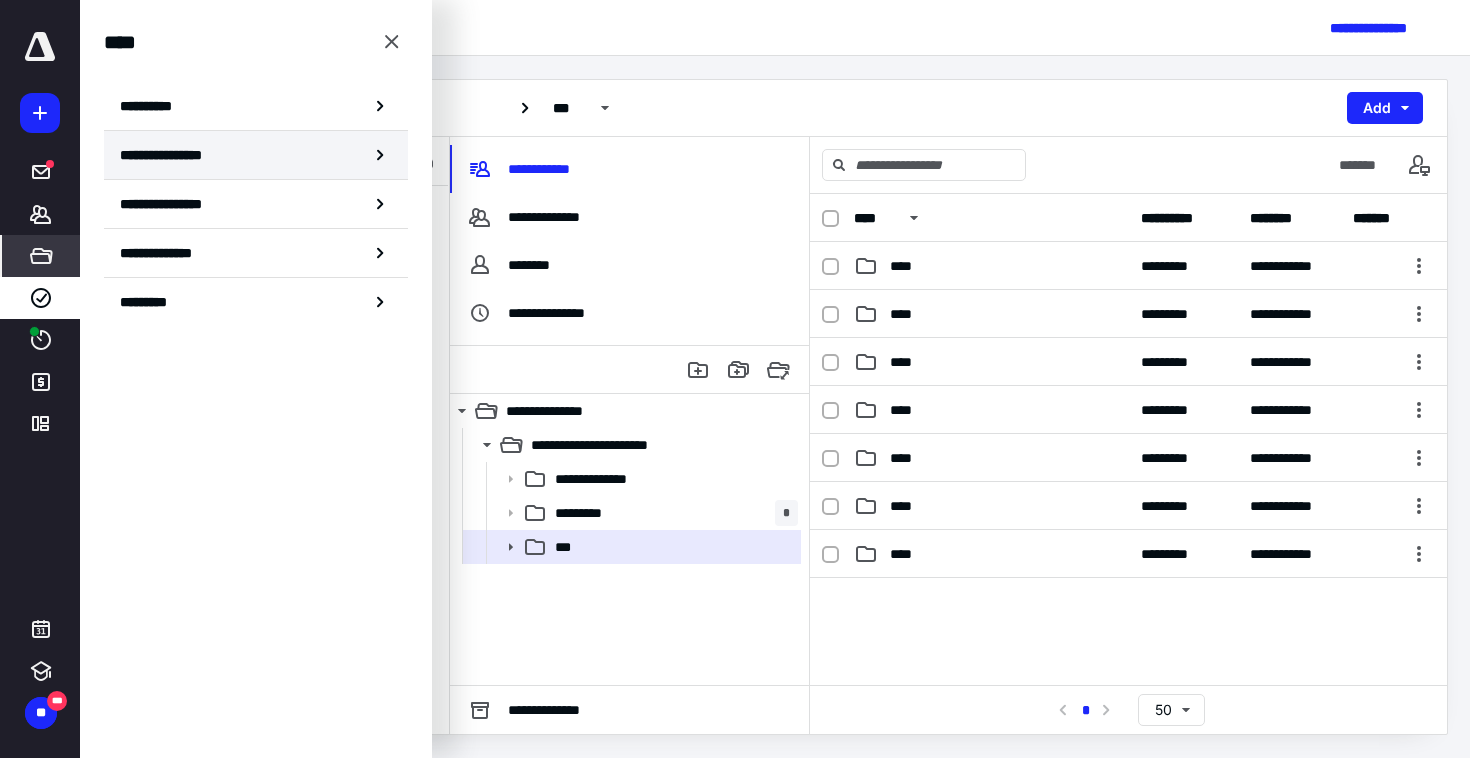 click on "**********" at bounding box center [180, 155] 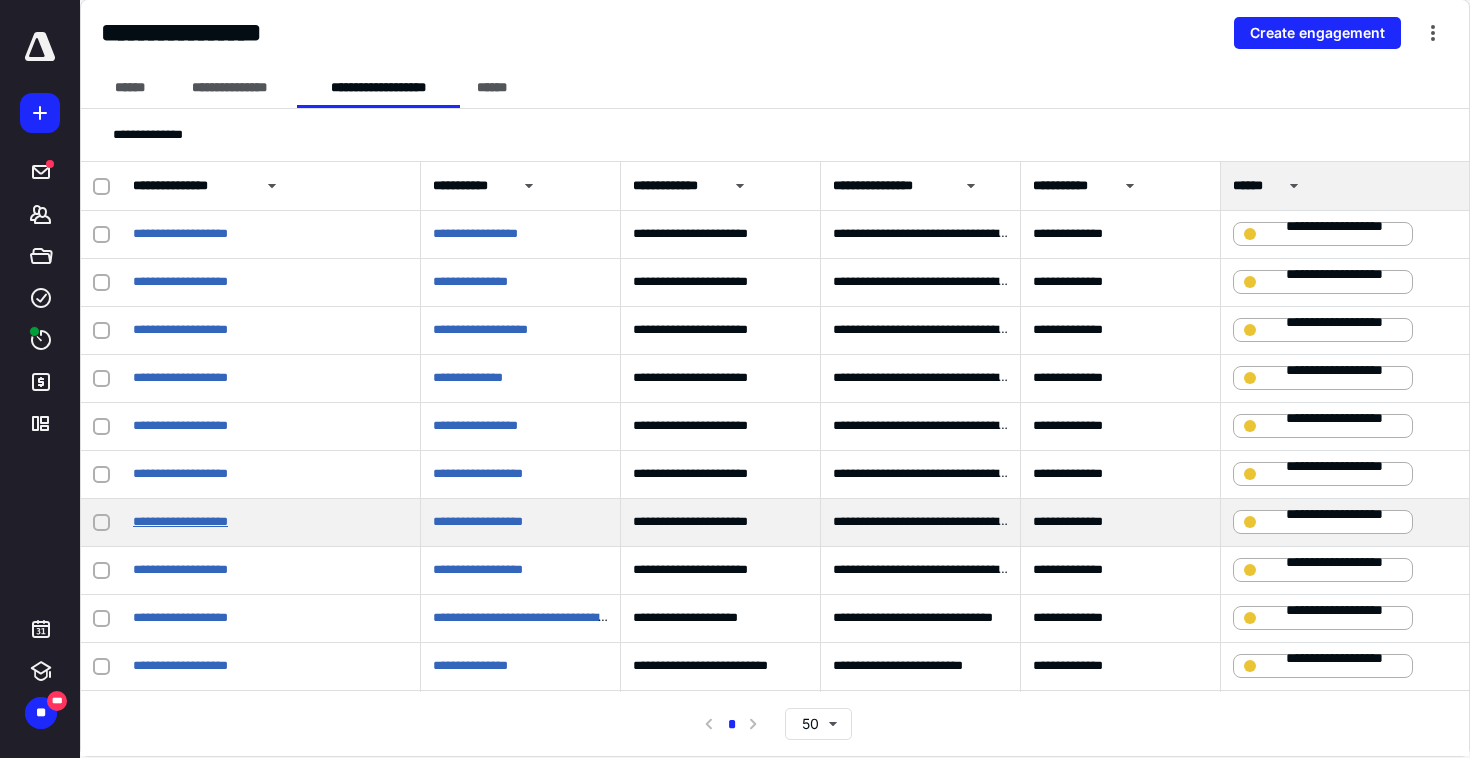 click on "**********" at bounding box center [180, 521] 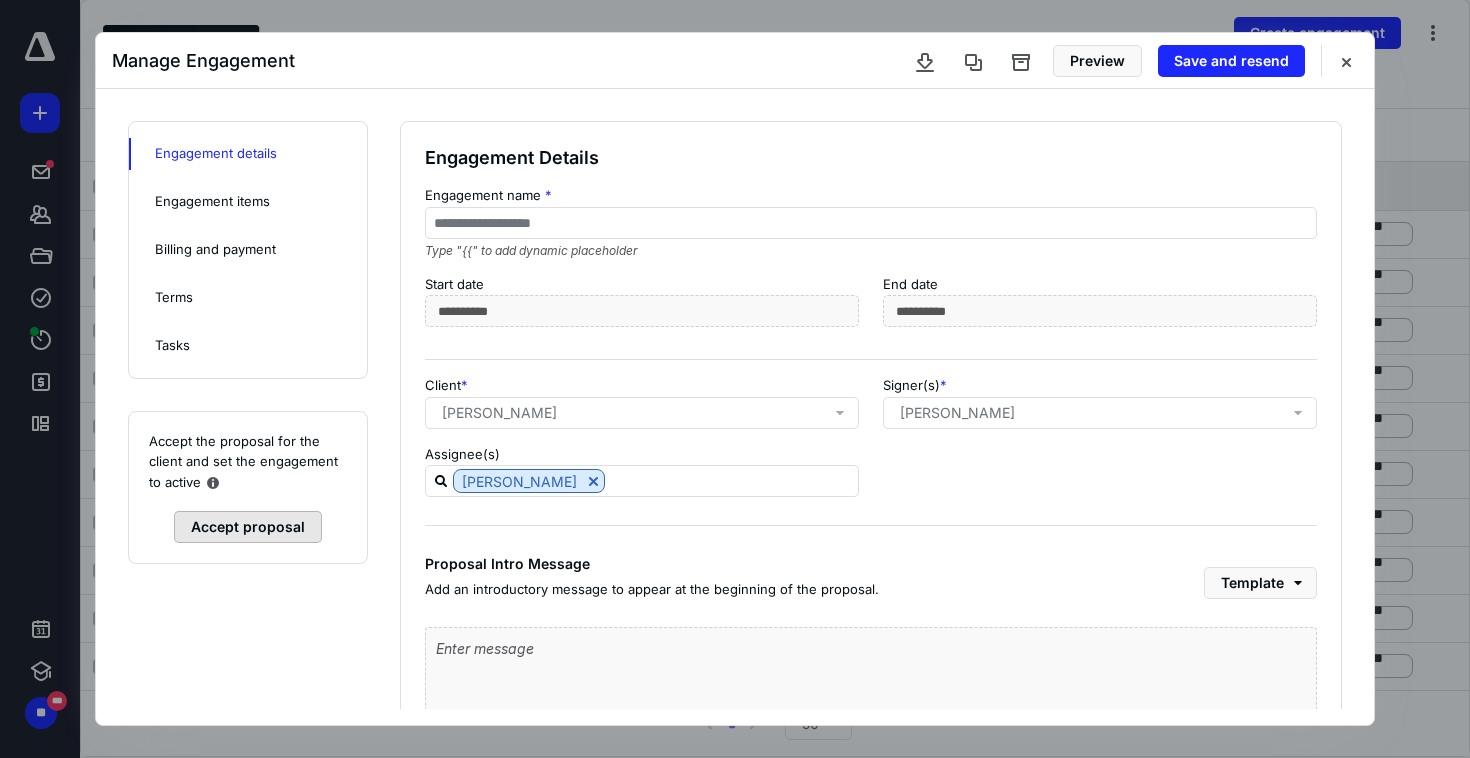 click on "Accept proposal" at bounding box center [248, 527] 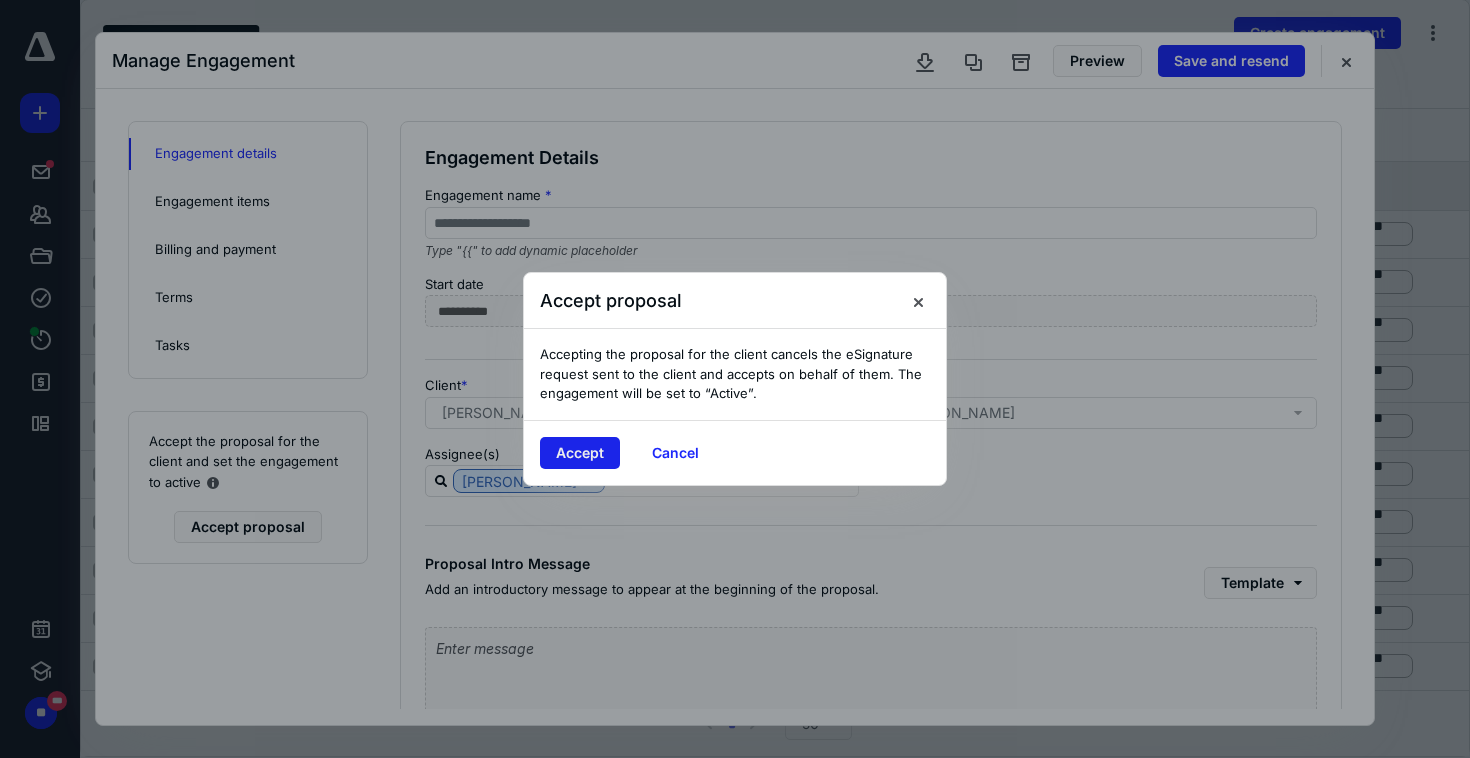 click on "Accept" at bounding box center (580, 453) 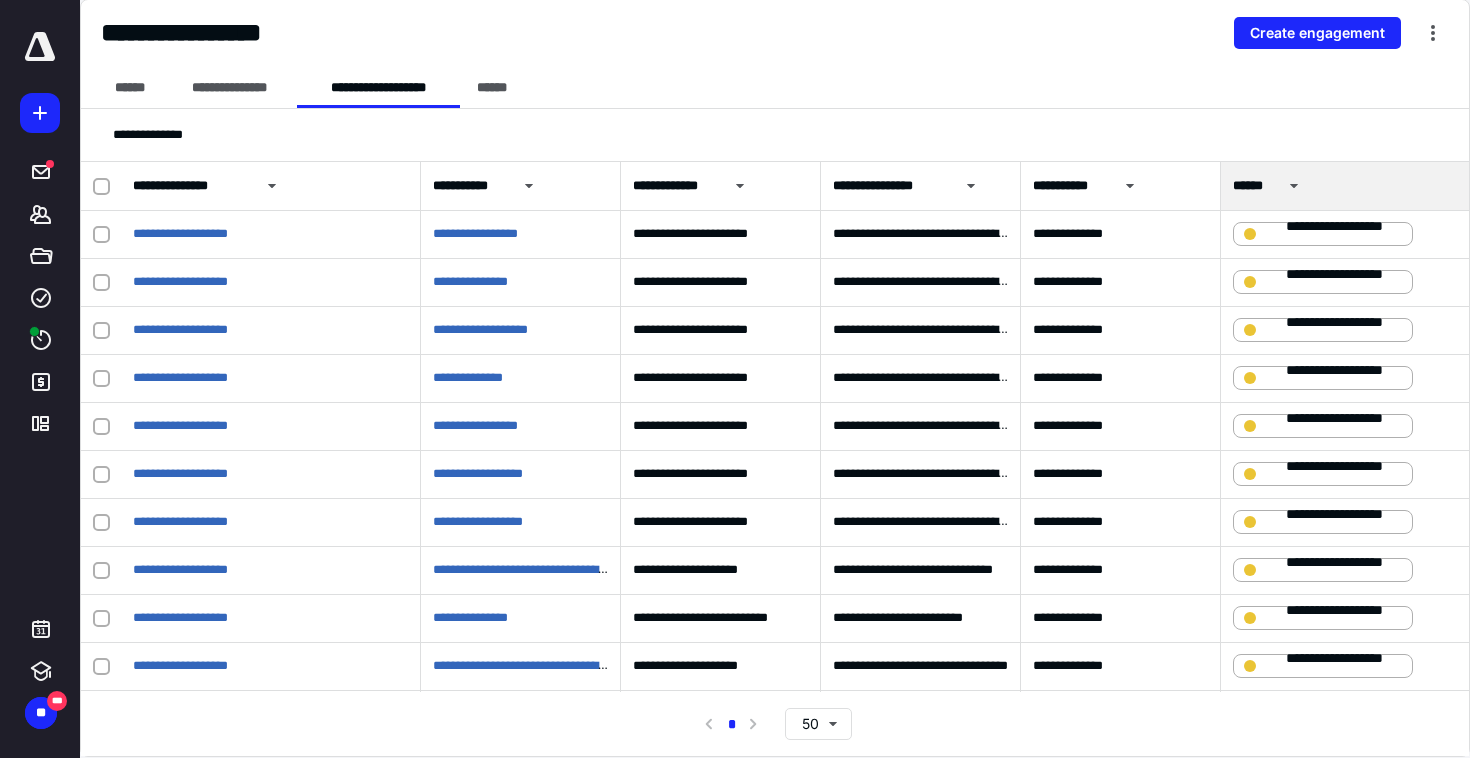 click at bounding box center [40, 47] 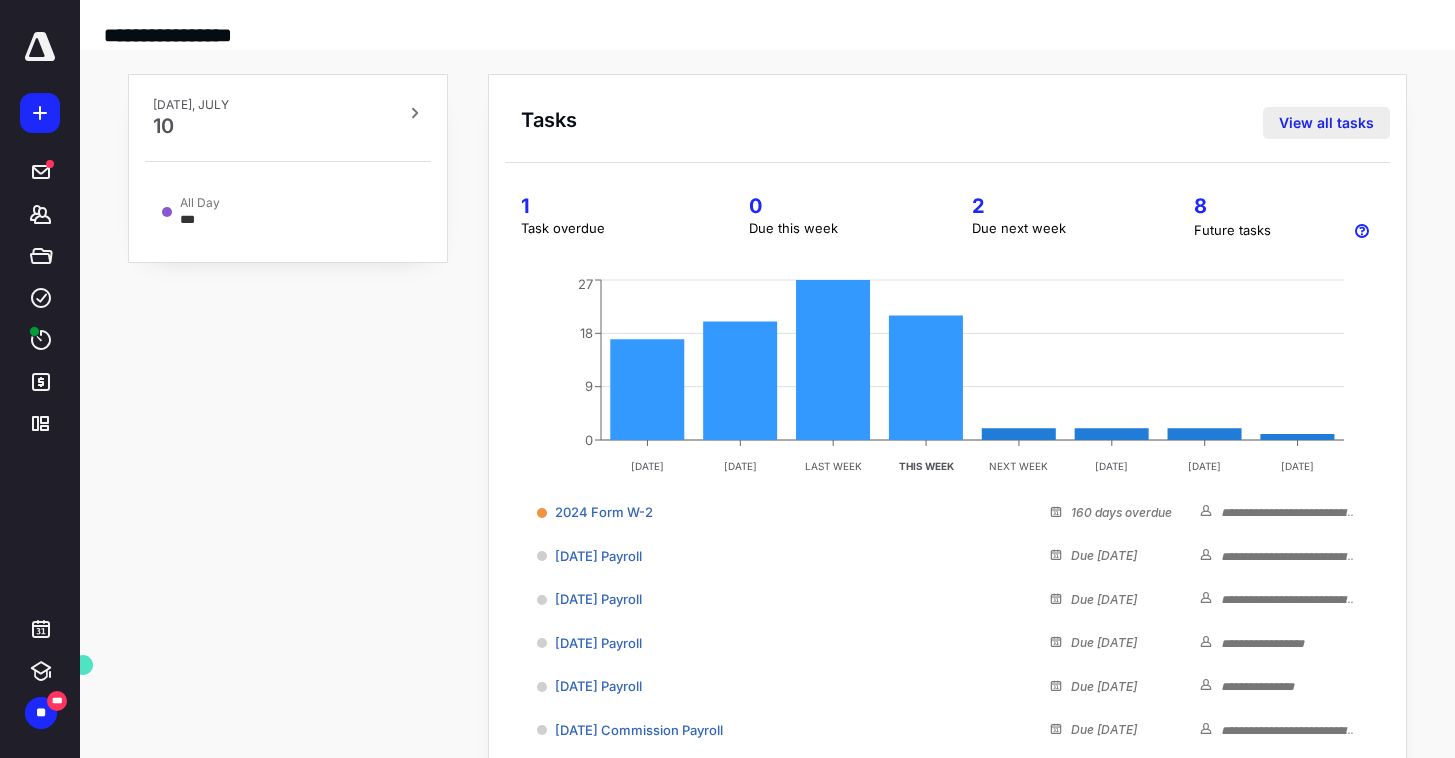 click on "View all tasks" at bounding box center [1326, 123] 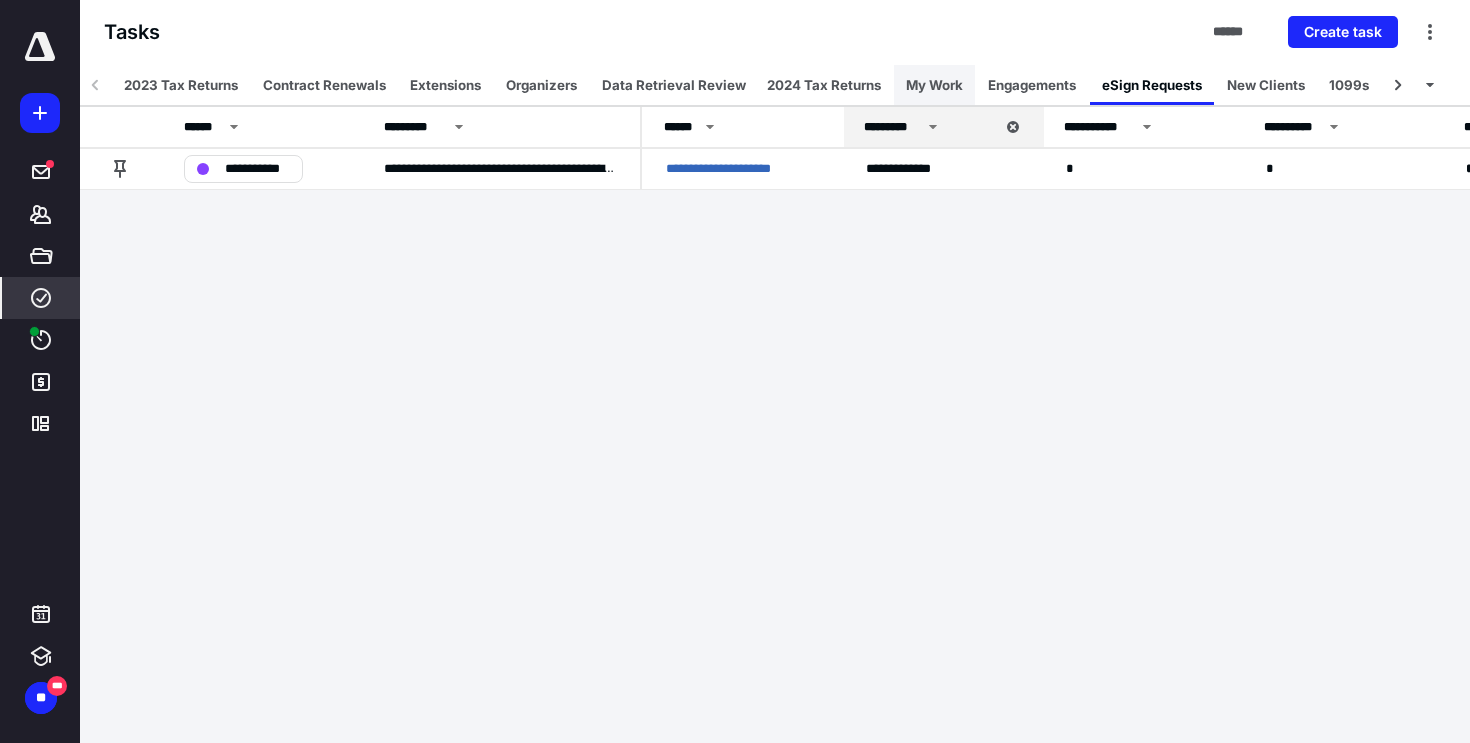 click on "My Work" at bounding box center (934, 85) 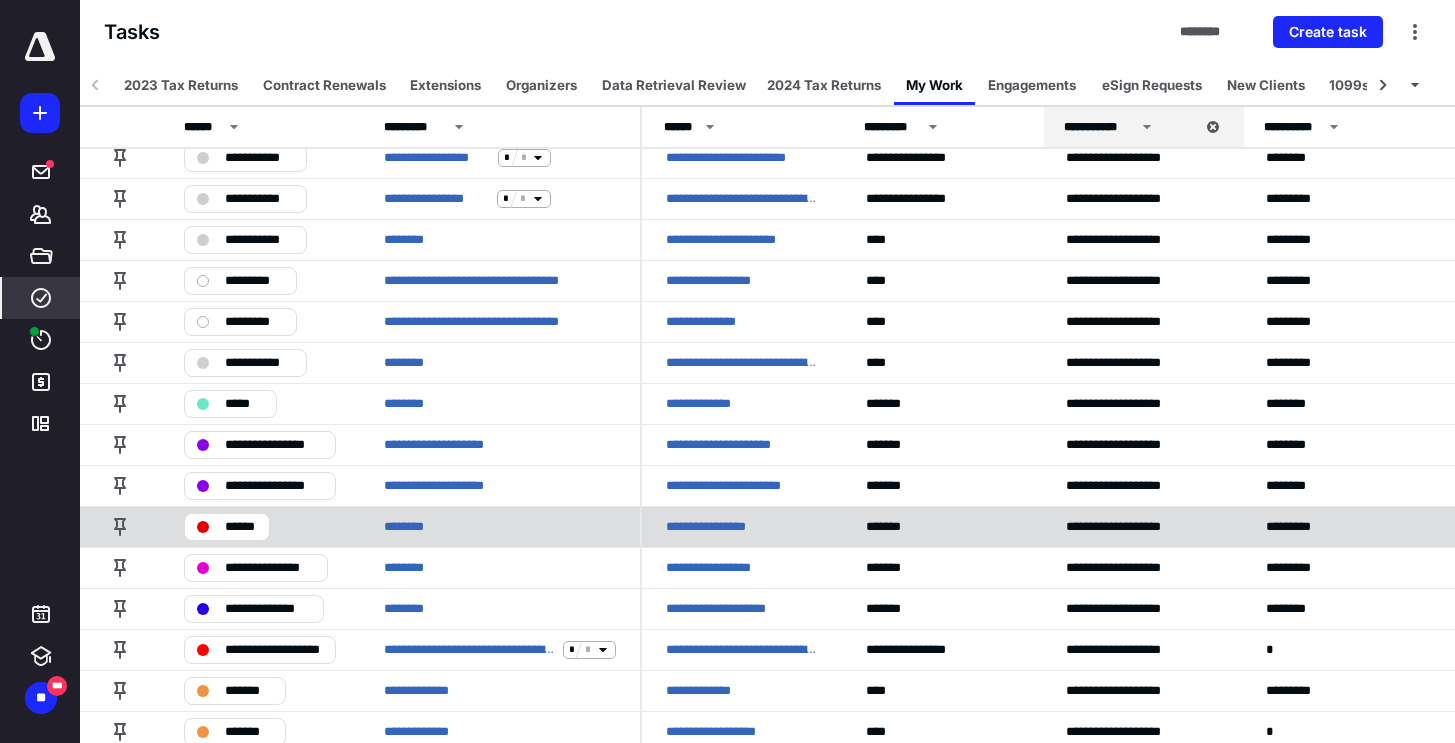scroll, scrollTop: 383, scrollLeft: 0, axis: vertical 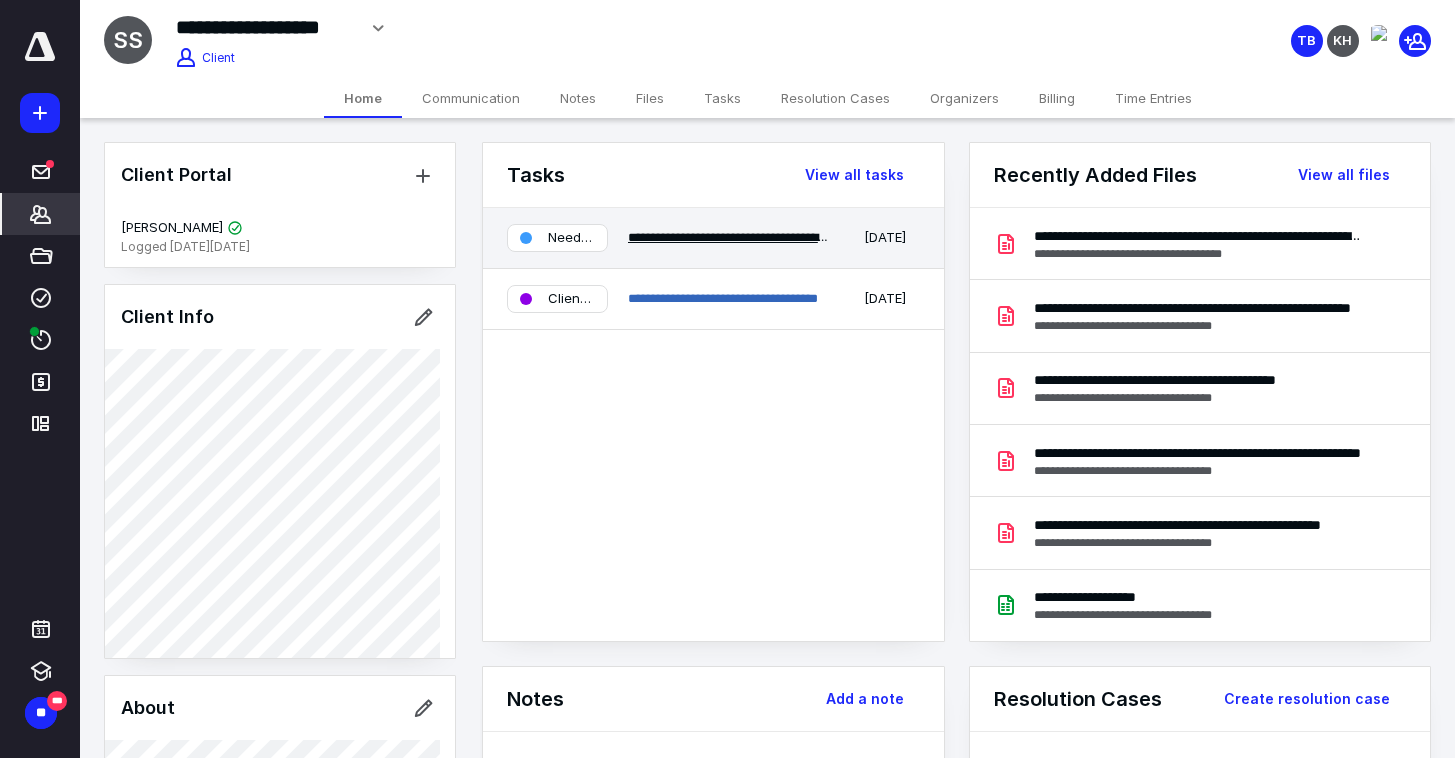 click on "**********" at bounding box center [785, 237] 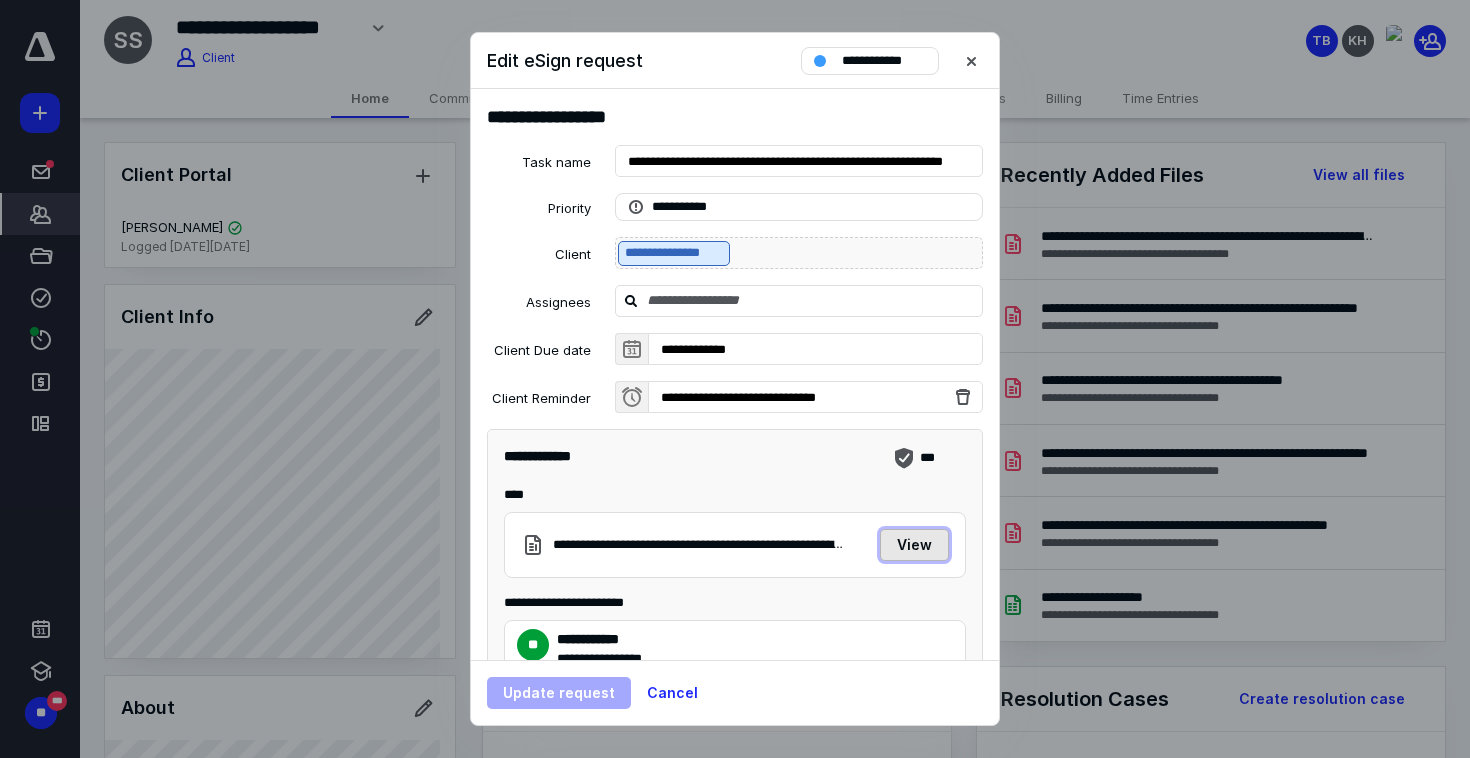 click on "View" at bounding box center (914, 545) 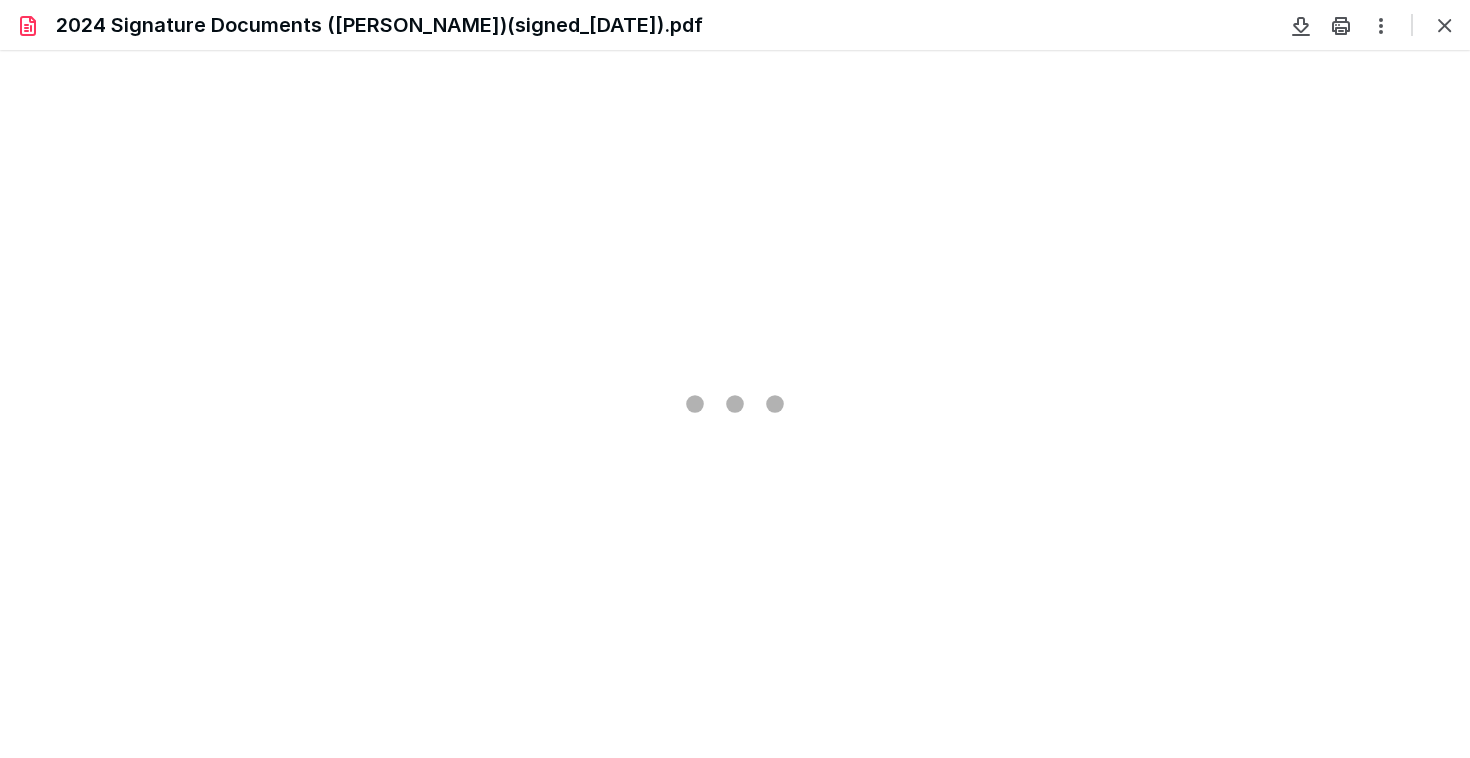 scroll, scrollTop: 0, scrollLeft: 0, axis: both 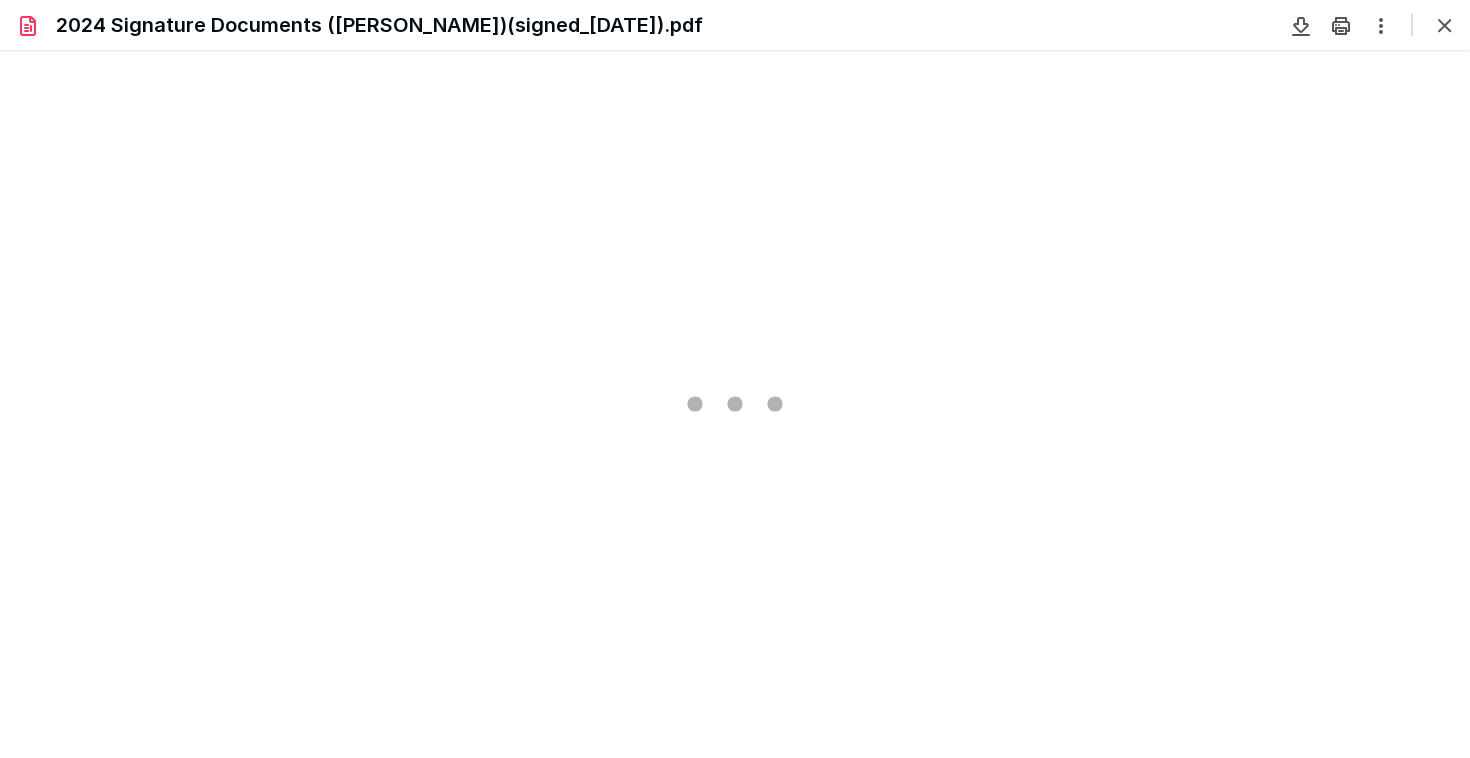 type on "84" 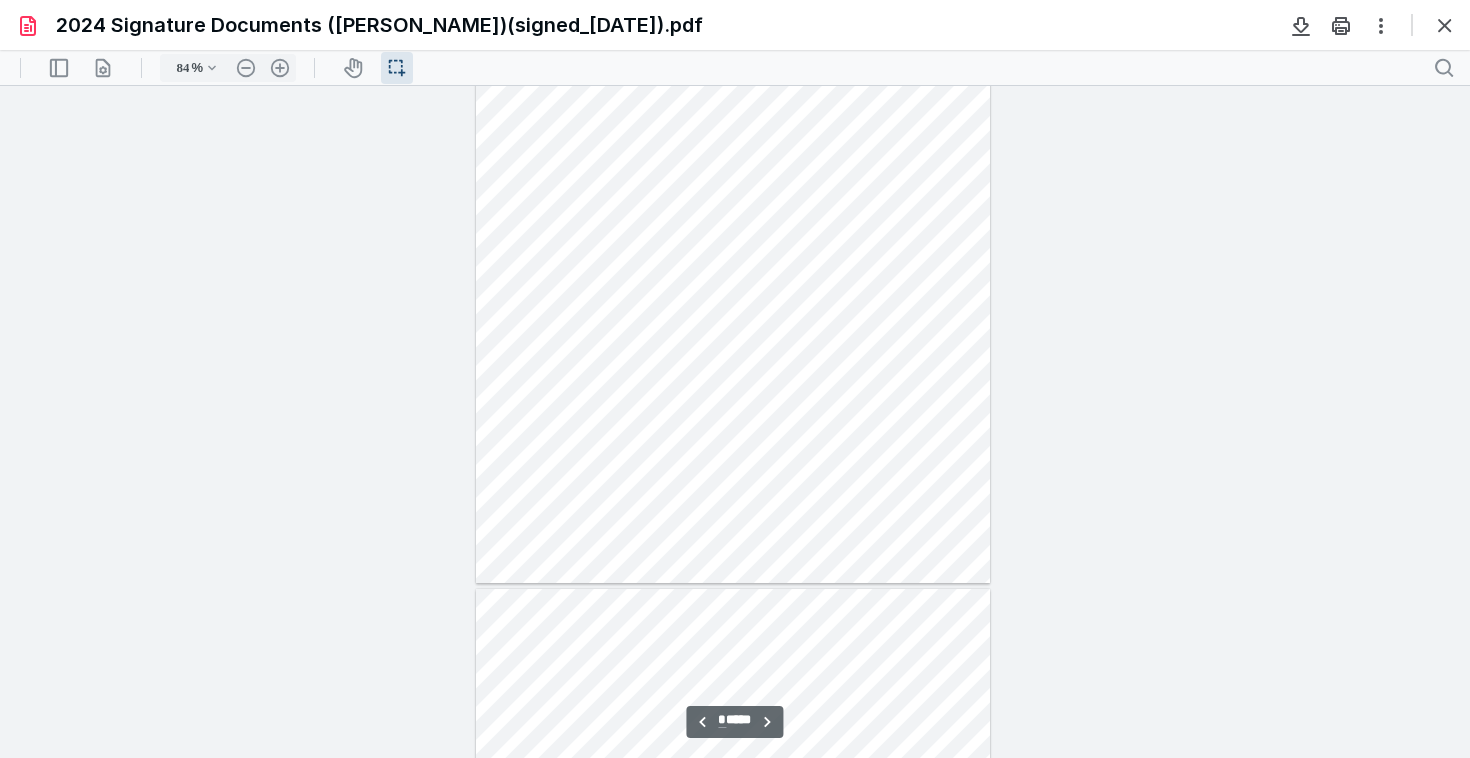 scroll, scrollTop: 847, scrollLeft: 0, axis: vertical 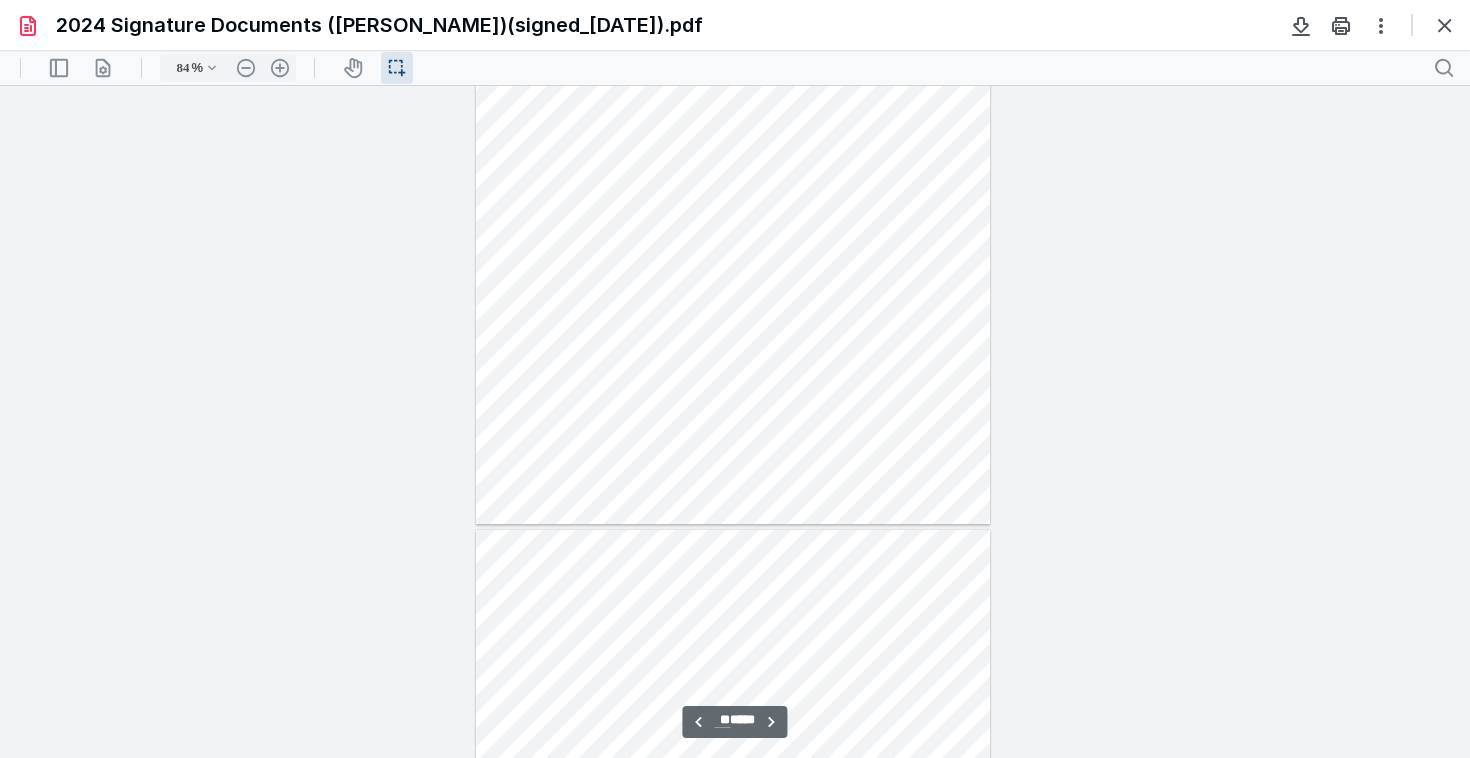 type on "**" 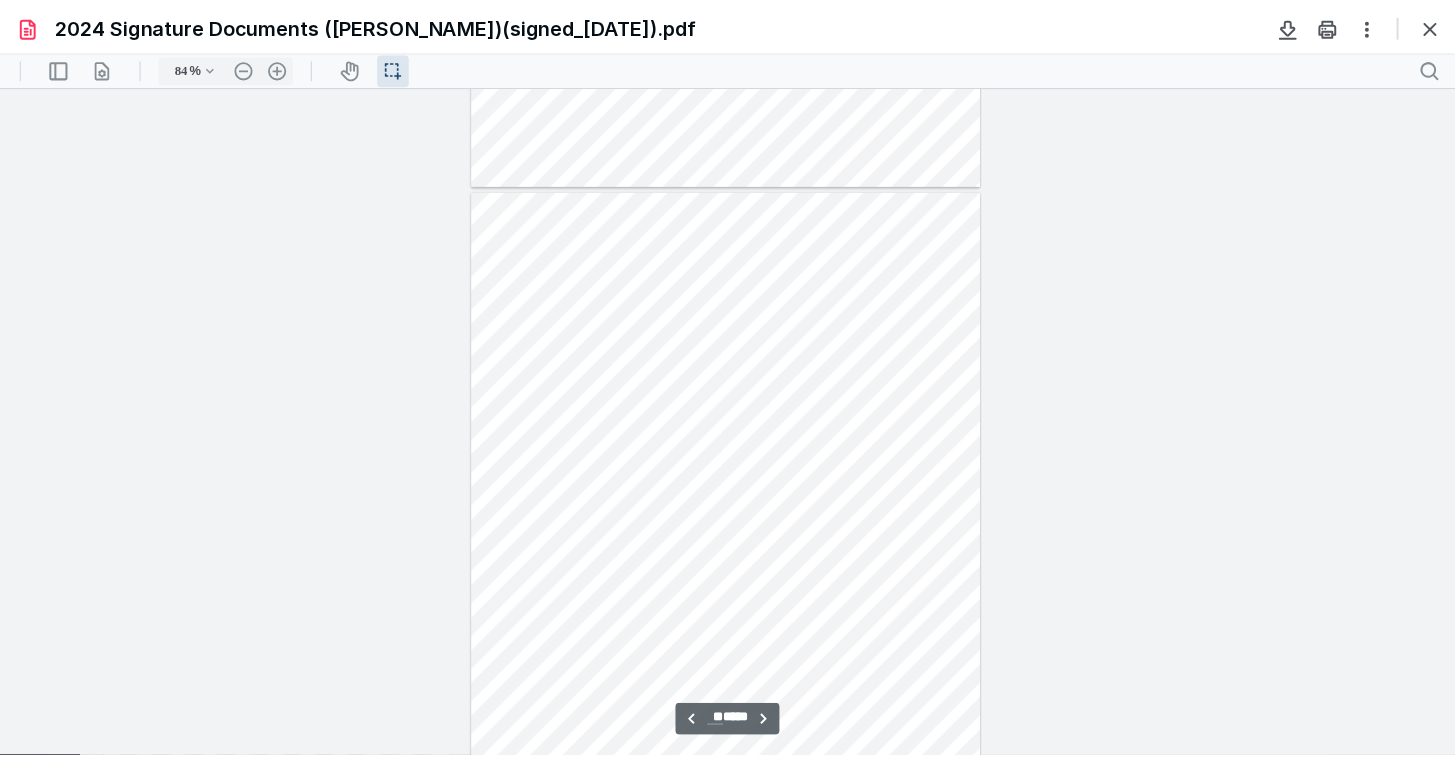 scroll, scrollTop: 7953, scrollLeft: 0, axis: vertical 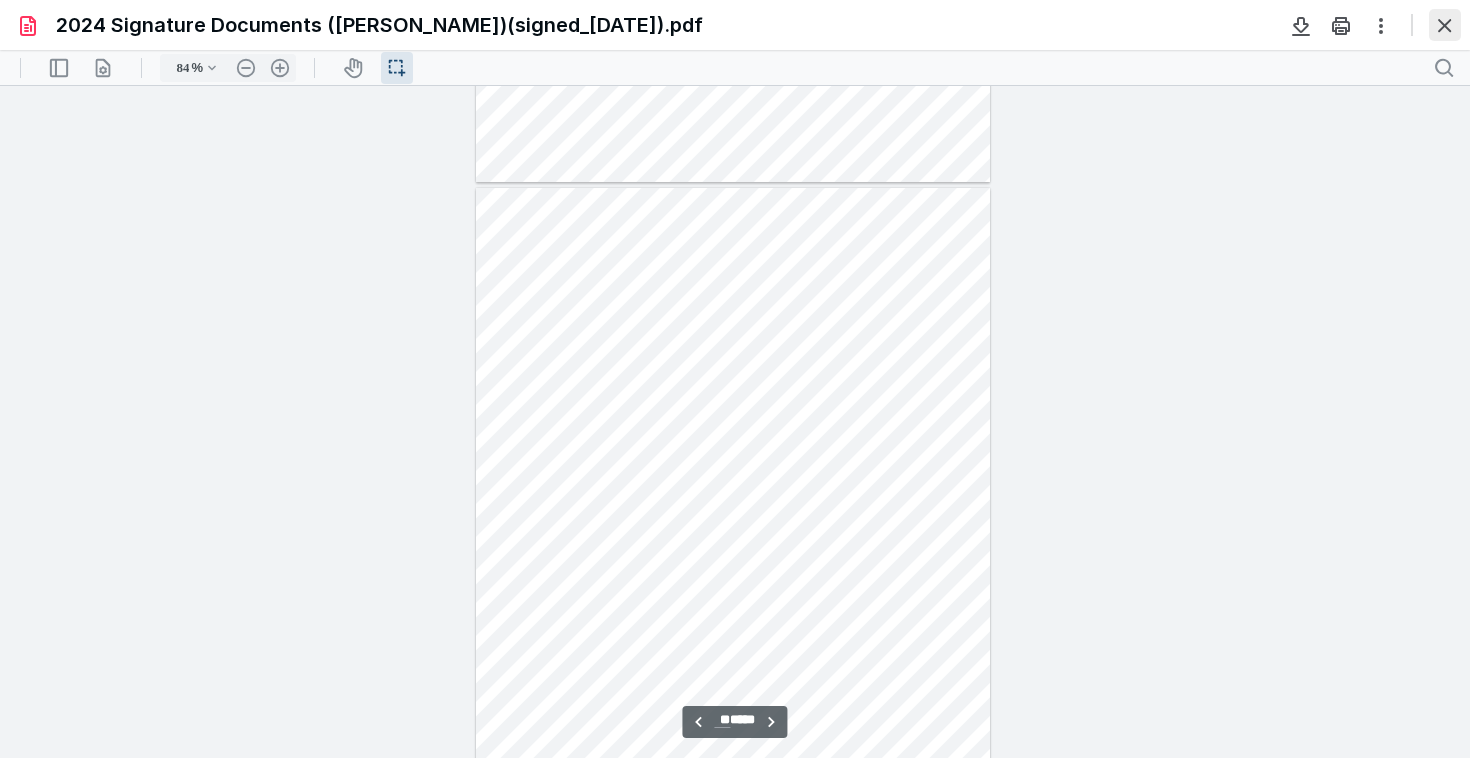 click at bounding box center (1445, 25) 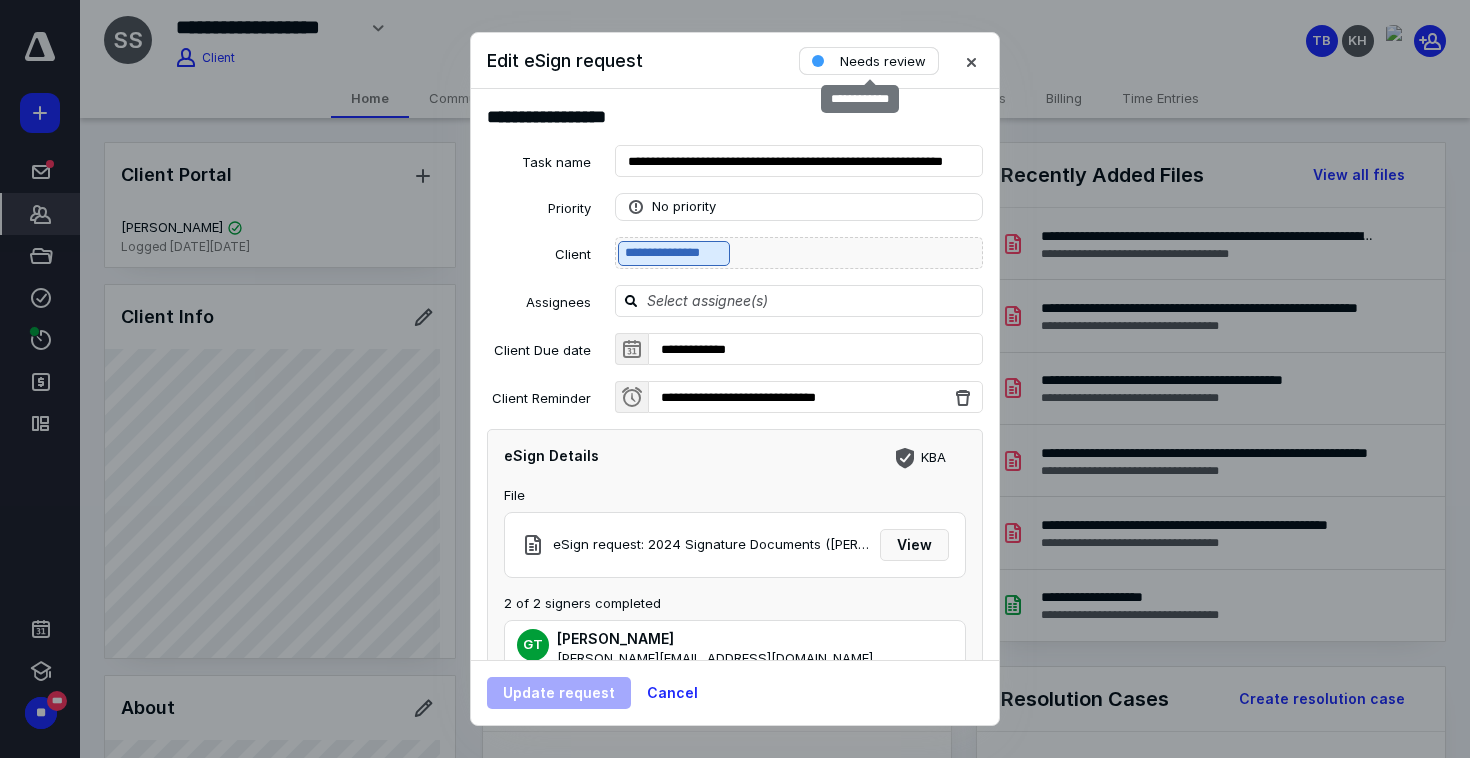 click on "Needs review" at bounding box center (883, 61) 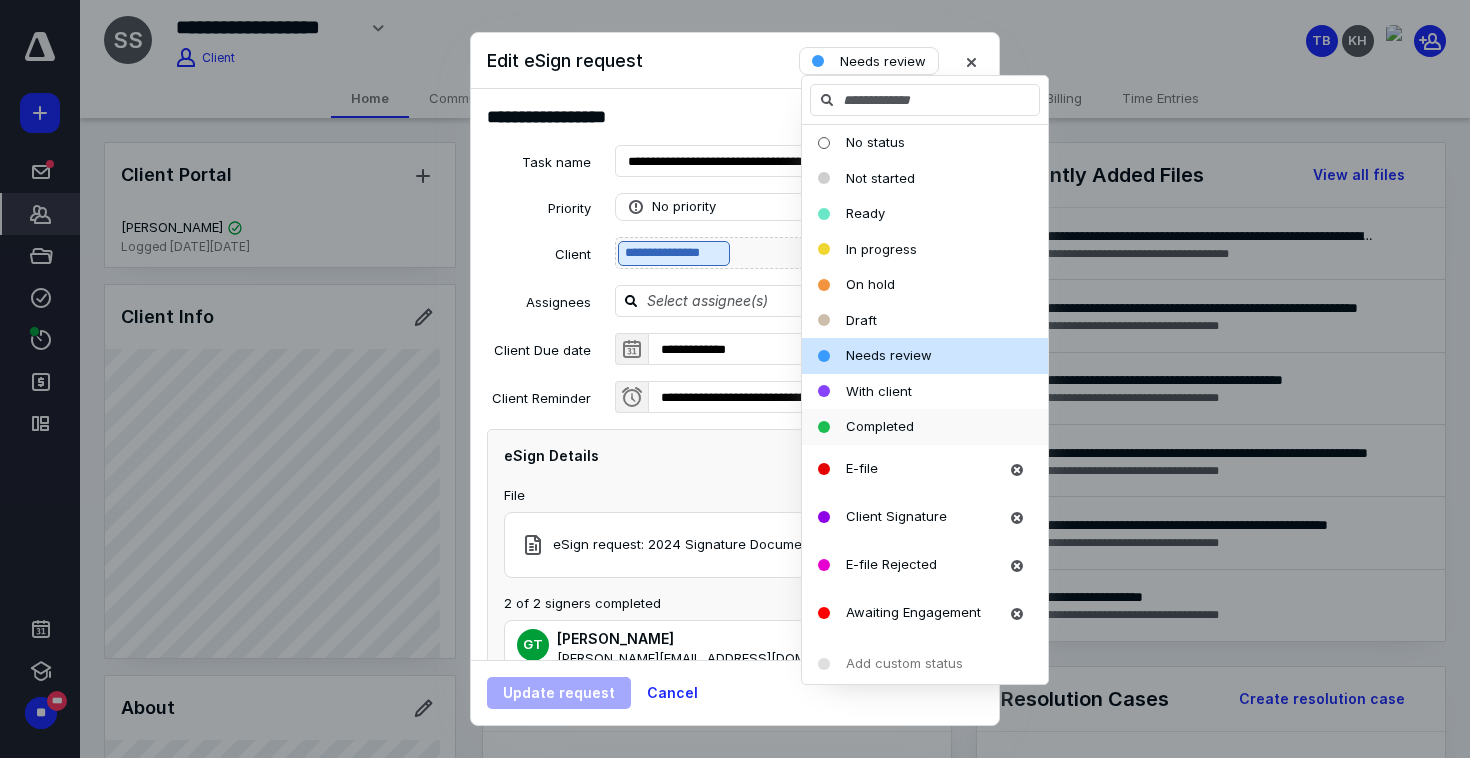 click on "Completed" at bounding box center (880, 426) 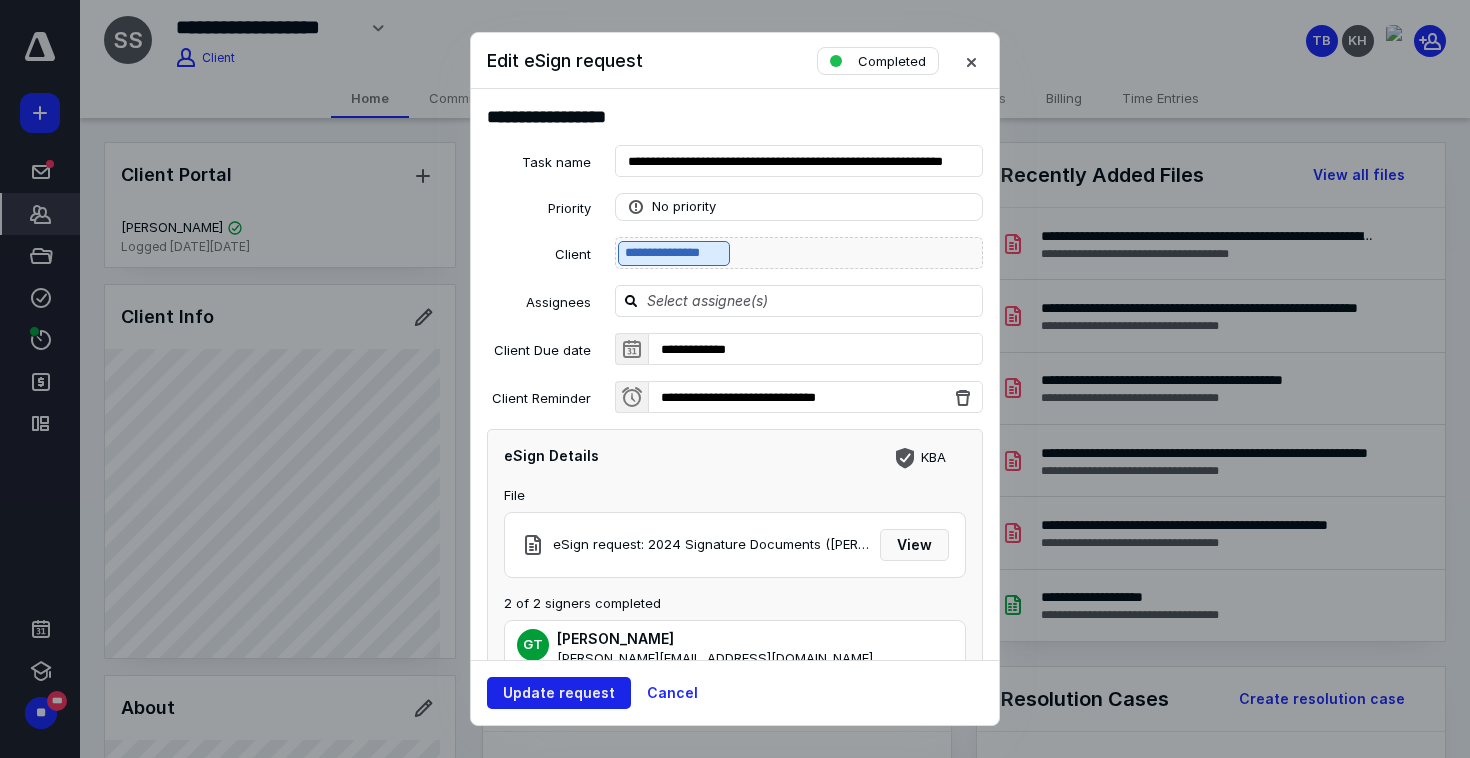 click on "Update request" at bounding box center [559, 693] 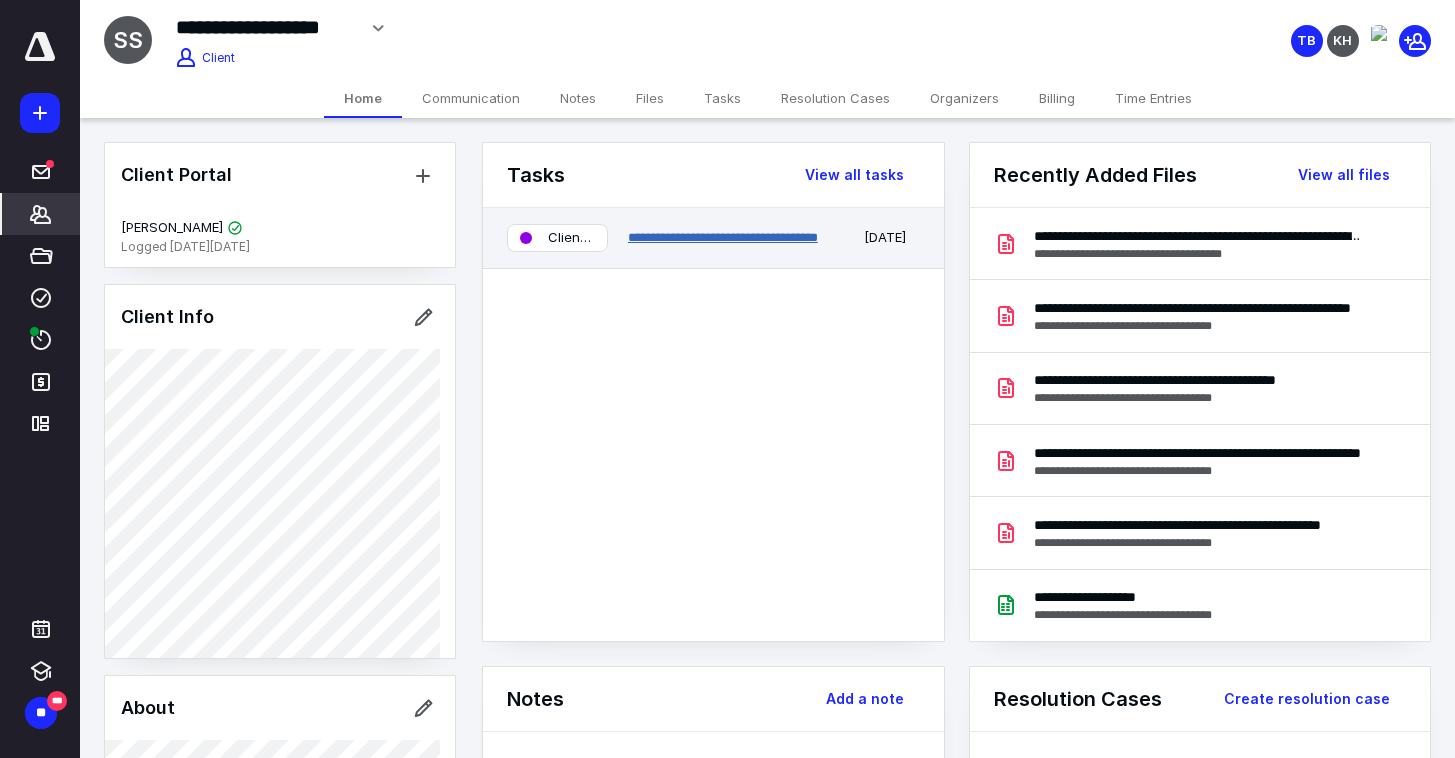 click on "**********" at bounding box center (723, 237) 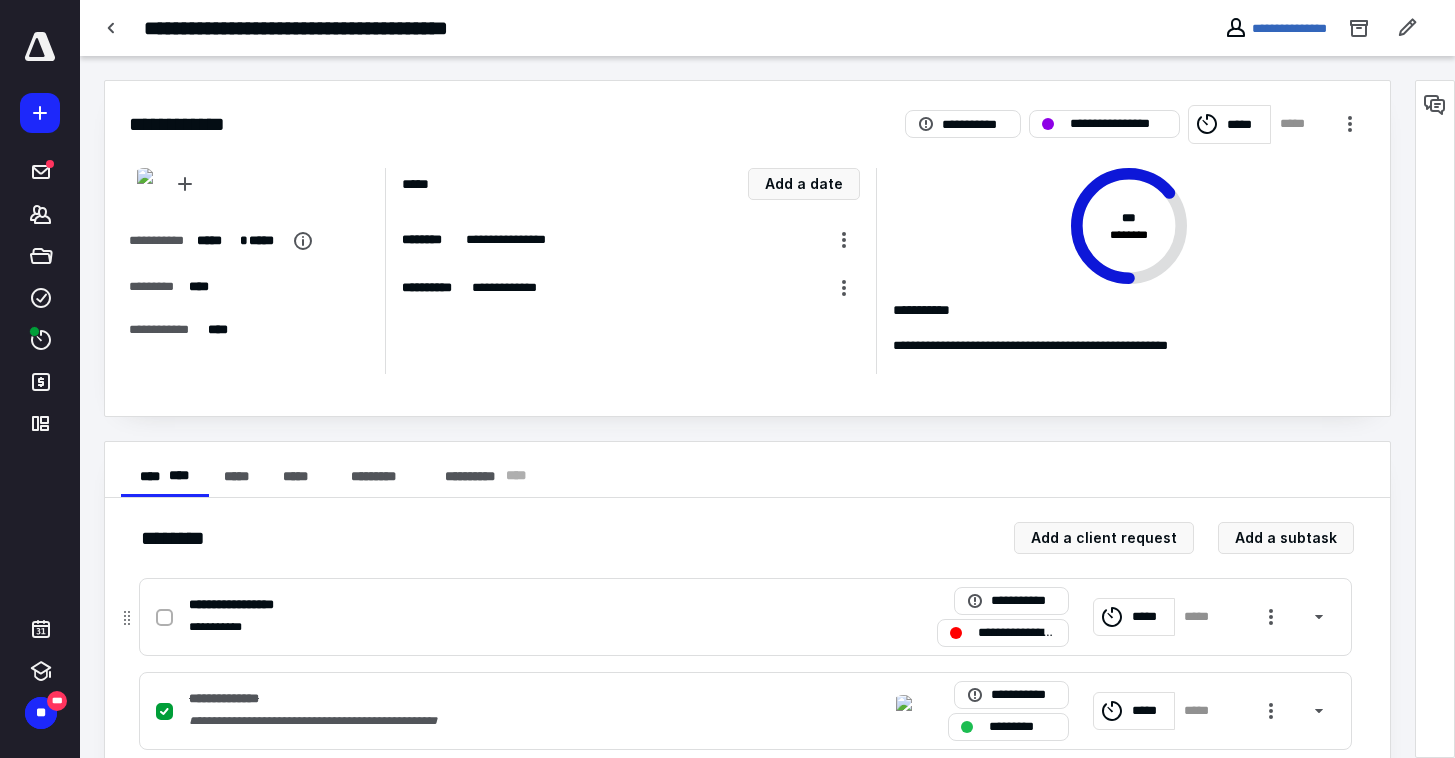 click 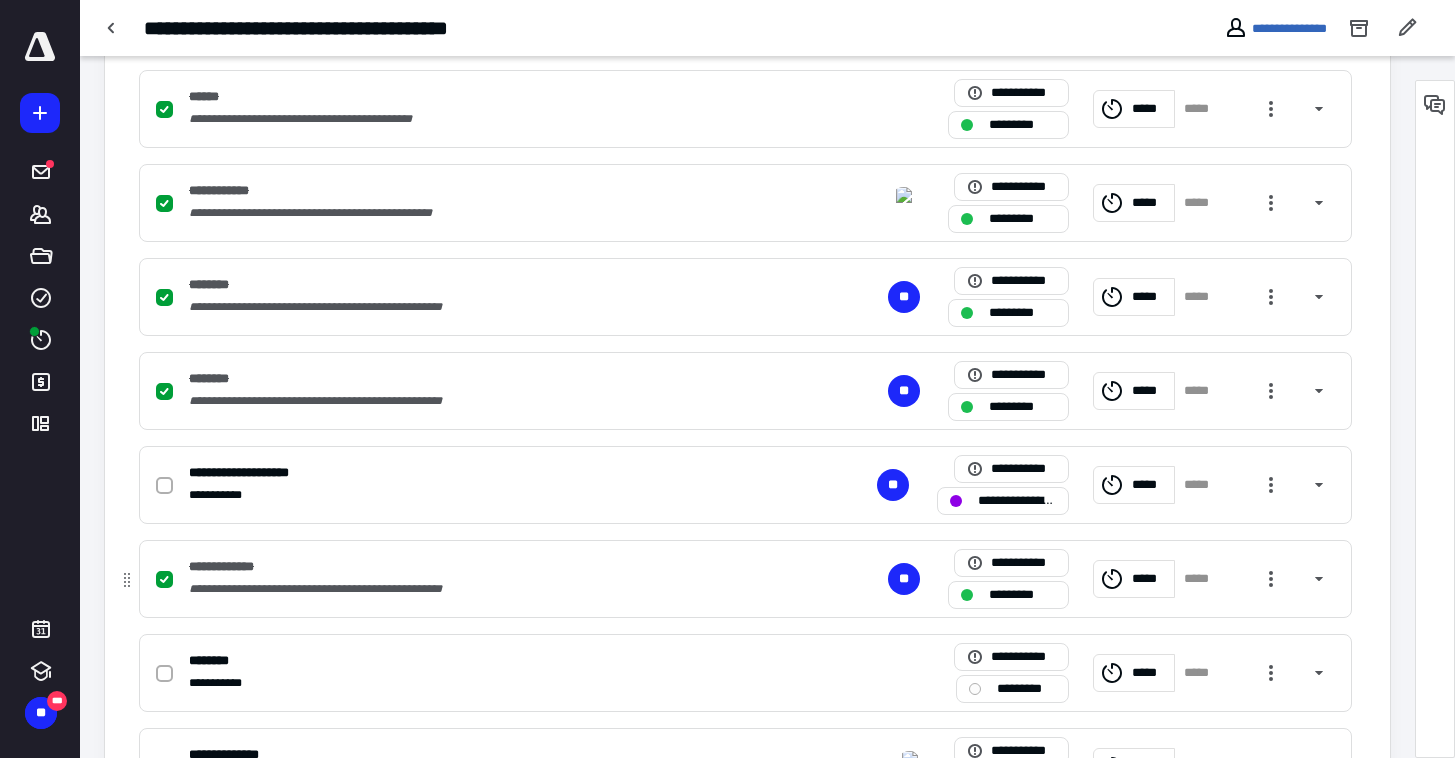 scroll, scrollTop: 791, scrollLeft: 0, axis: vertical 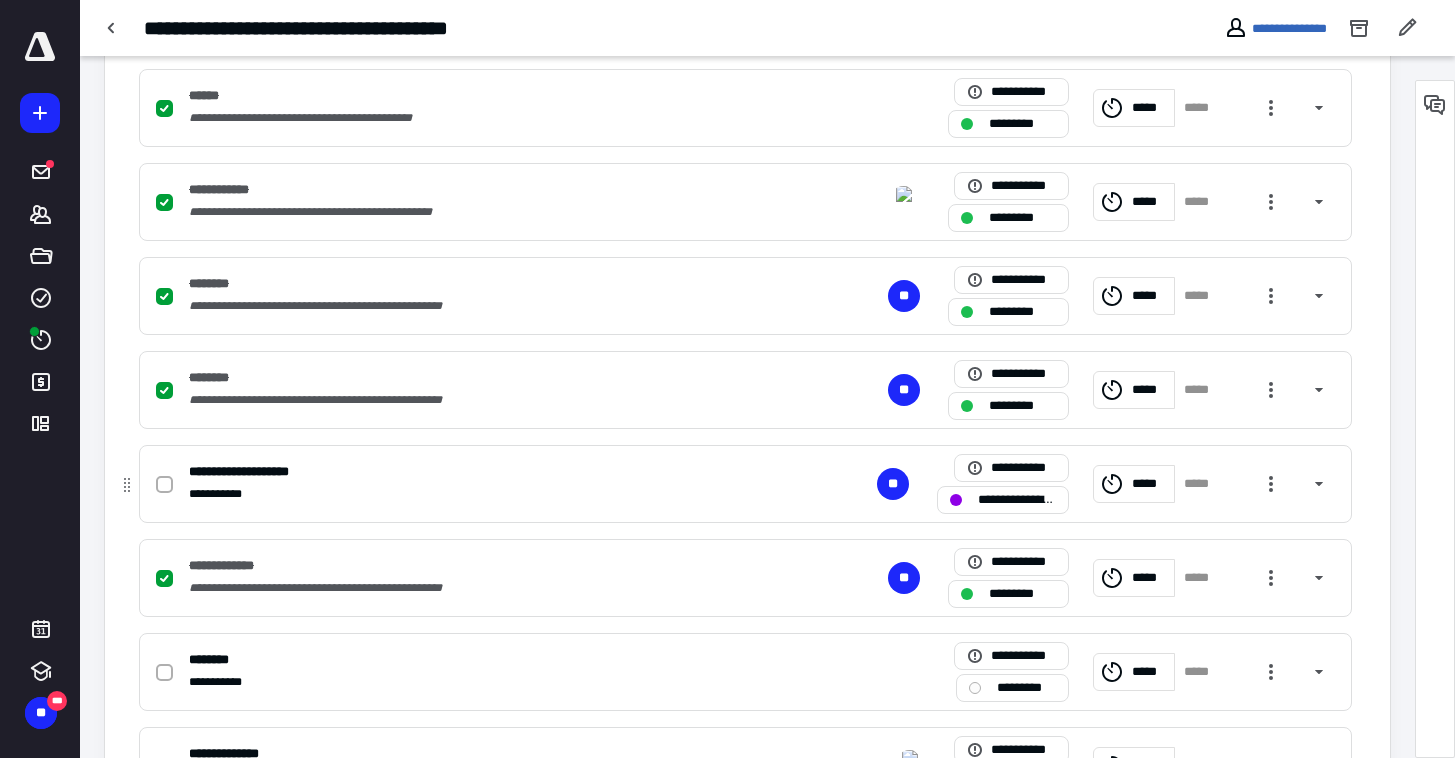 click at bounding box center [168, 484] 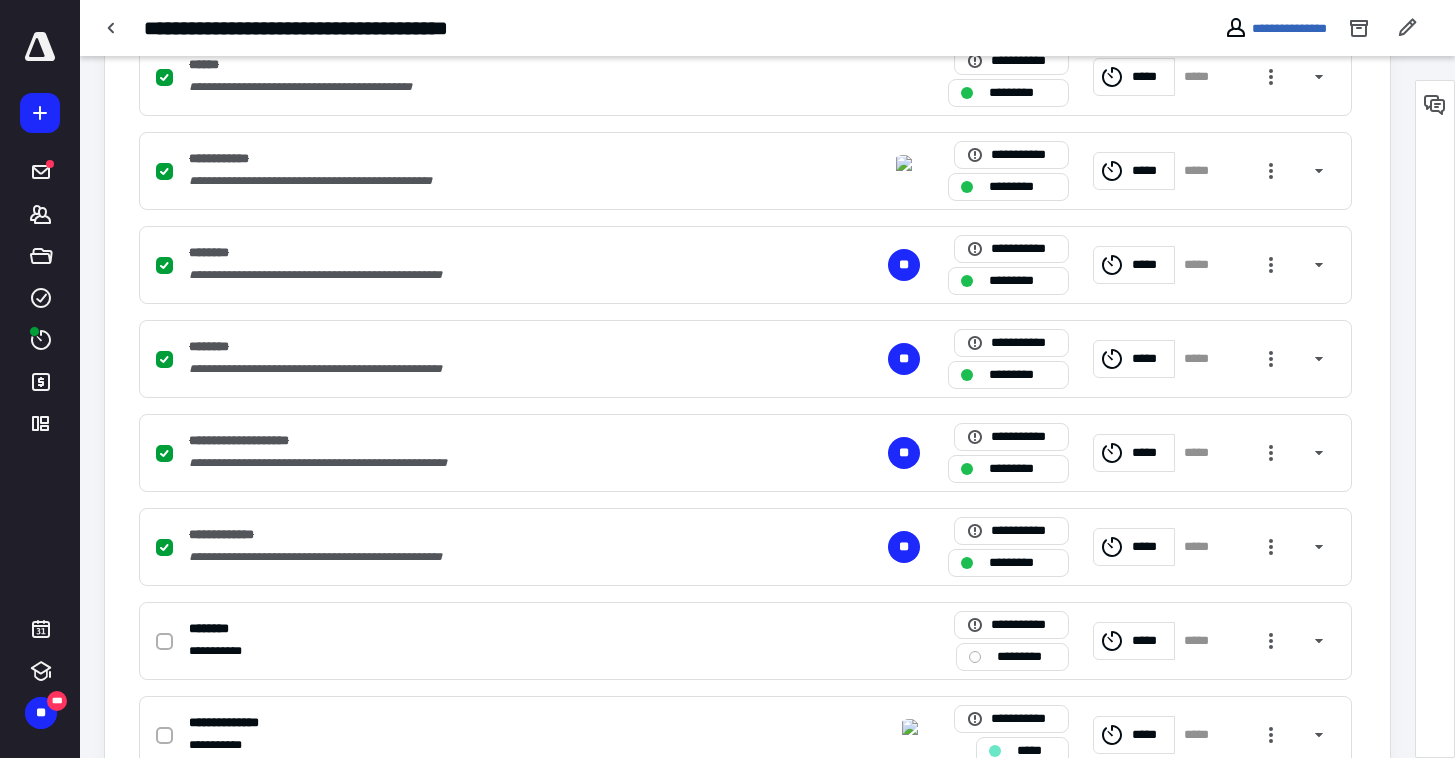 scroll, scrollTop: 887, scrollLeft: 0, axis: vertical 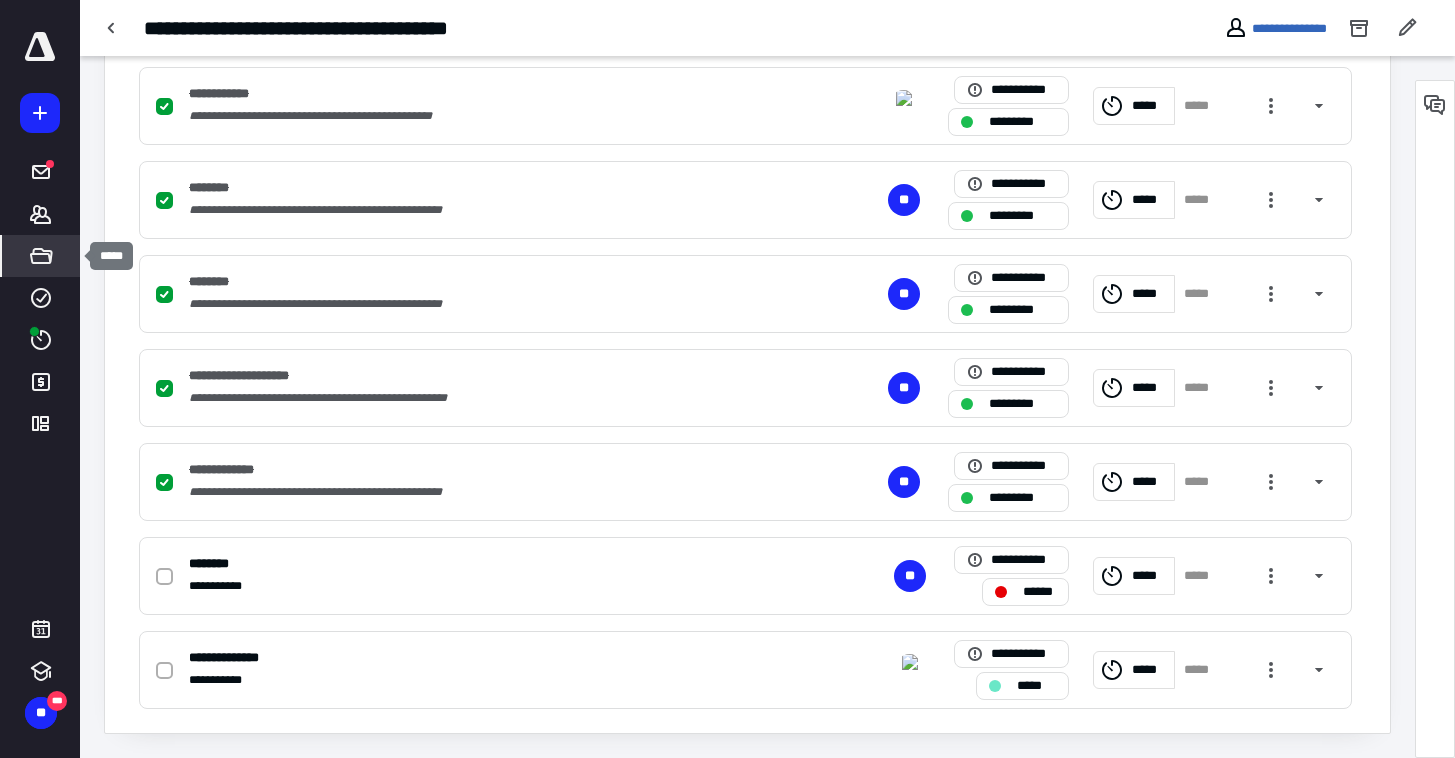 click on "*****" at bounding box center [41, 256] 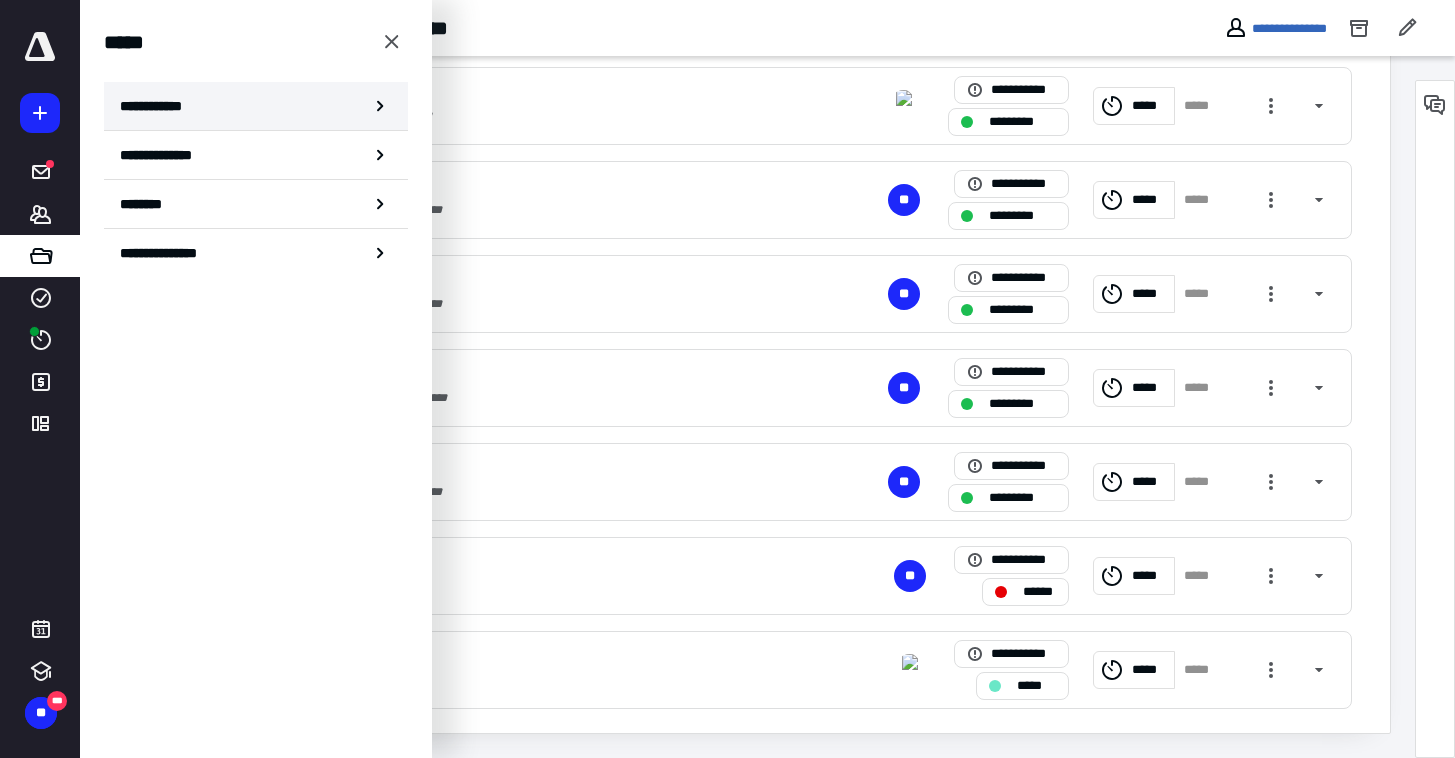 click on "**********" at bounding box center (157, 106) 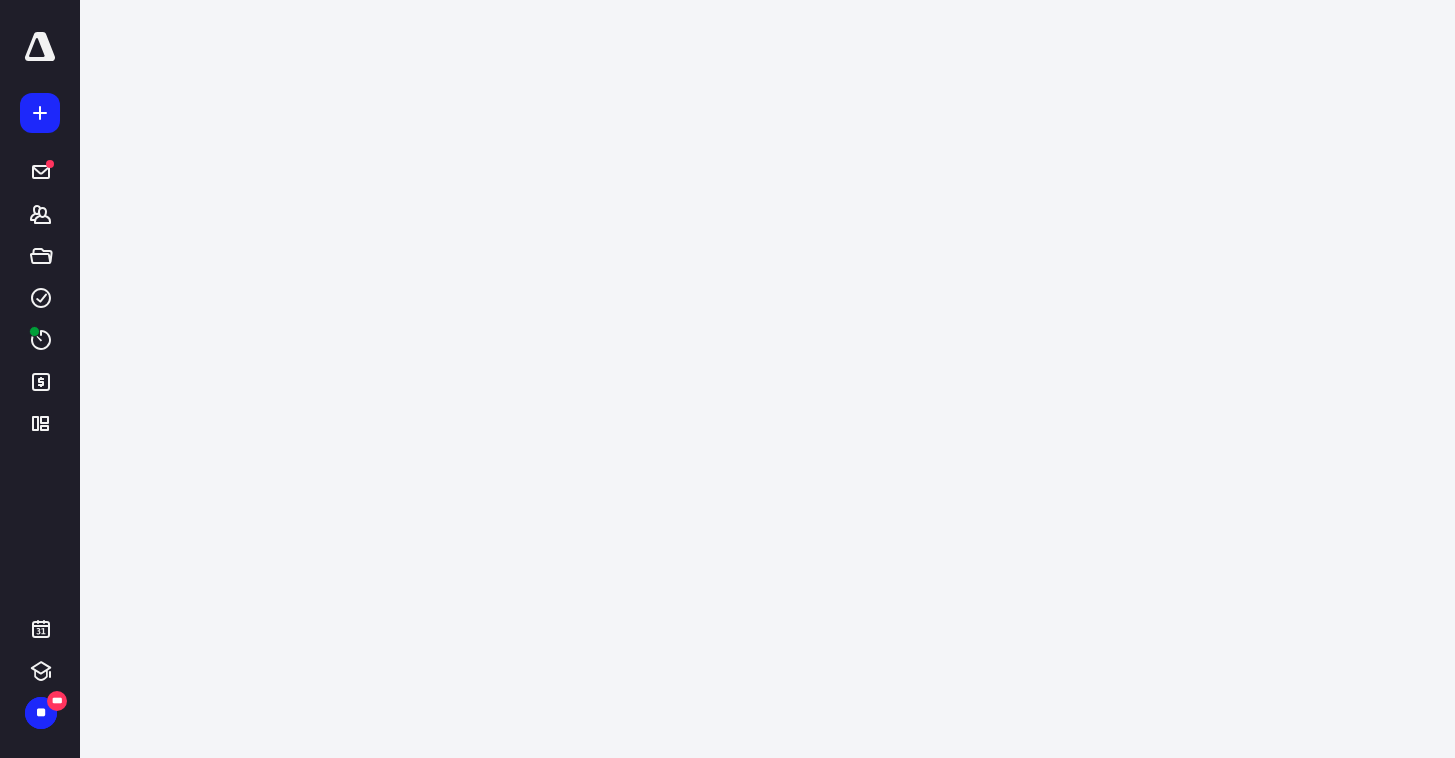 scroll, scrollTop: 0, scrollLeft: 0, axis: both 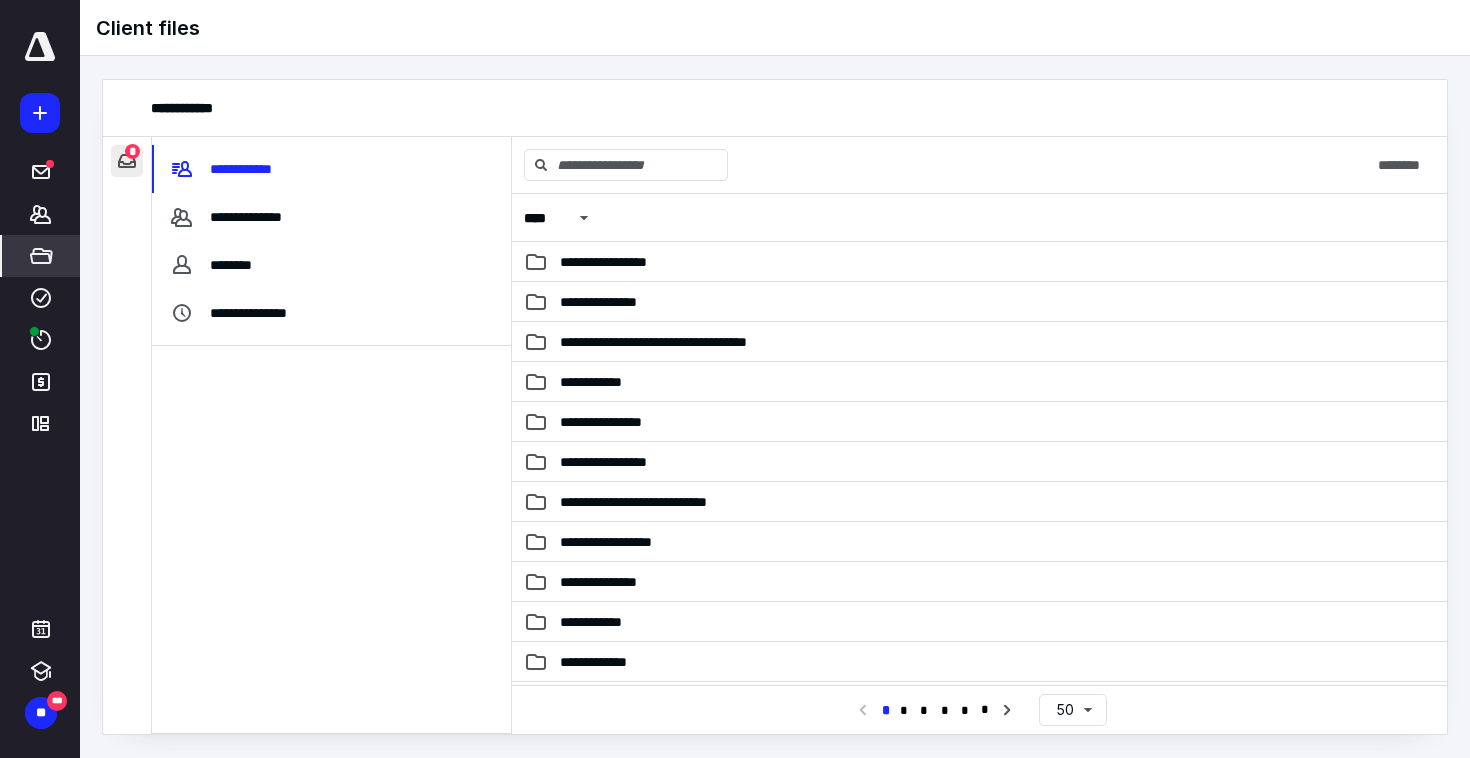 click at bounding box center (127, 161) 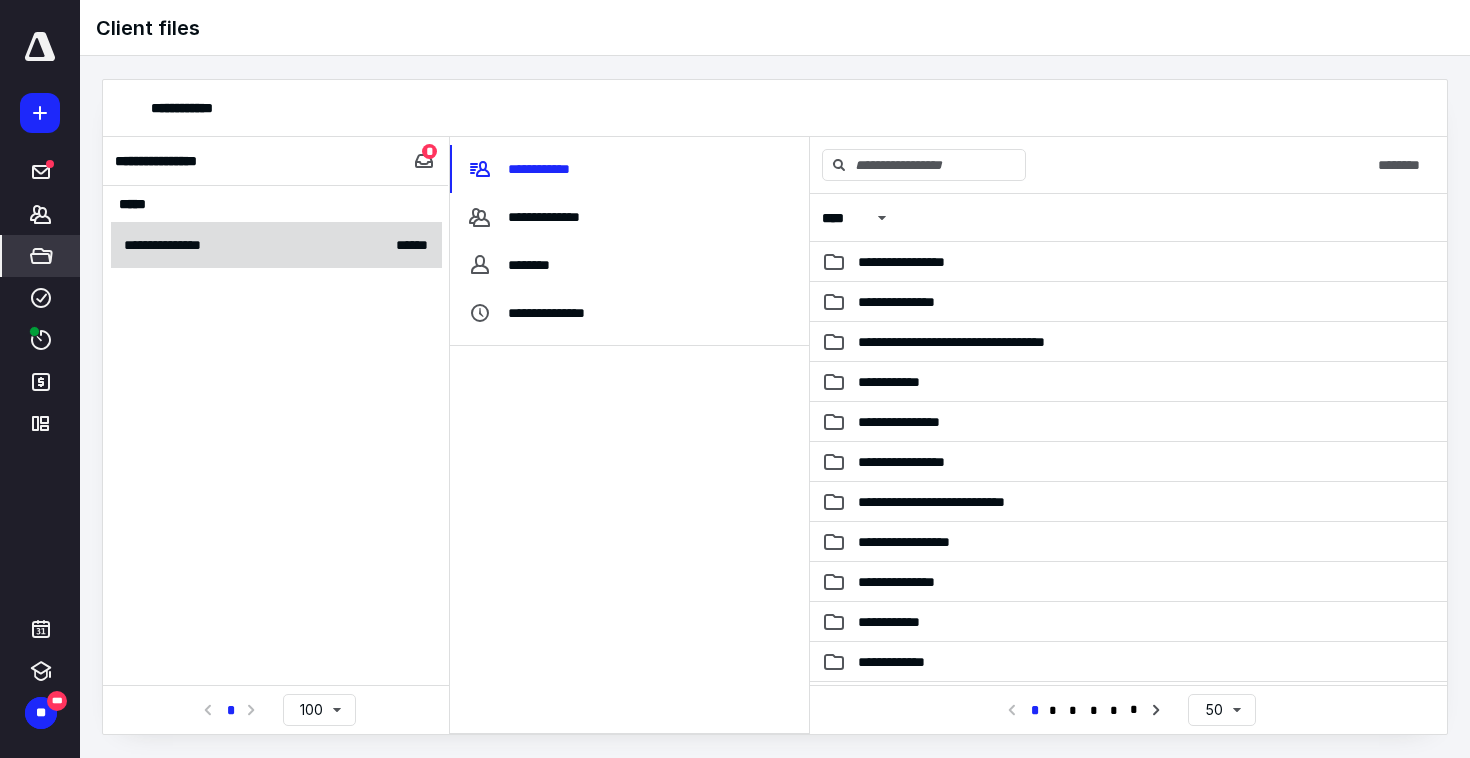 click on "**********" at bounding box center [177, 245] 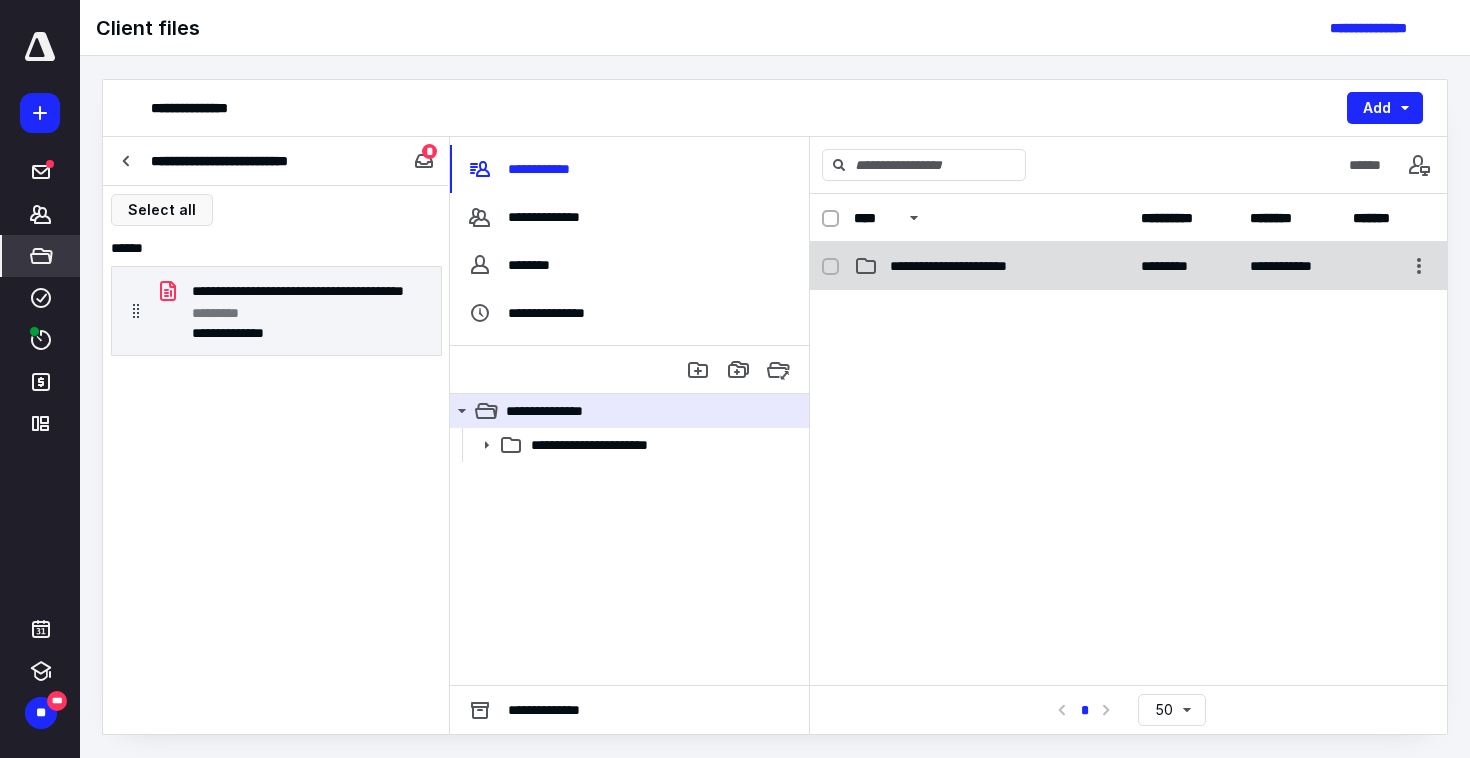click on "**********" at bounding box center (980, 266) 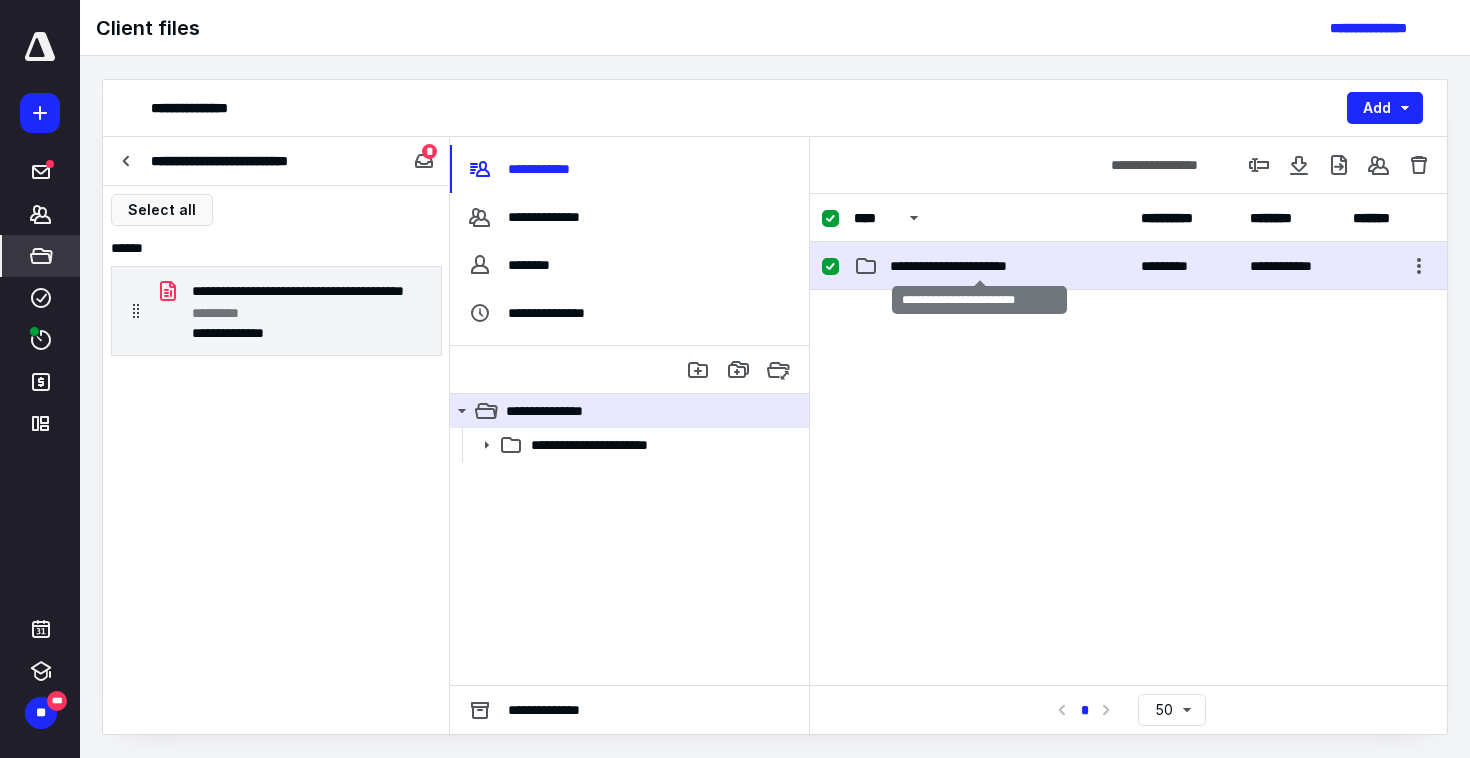 click on "**********" at bounding box center (980, 266) 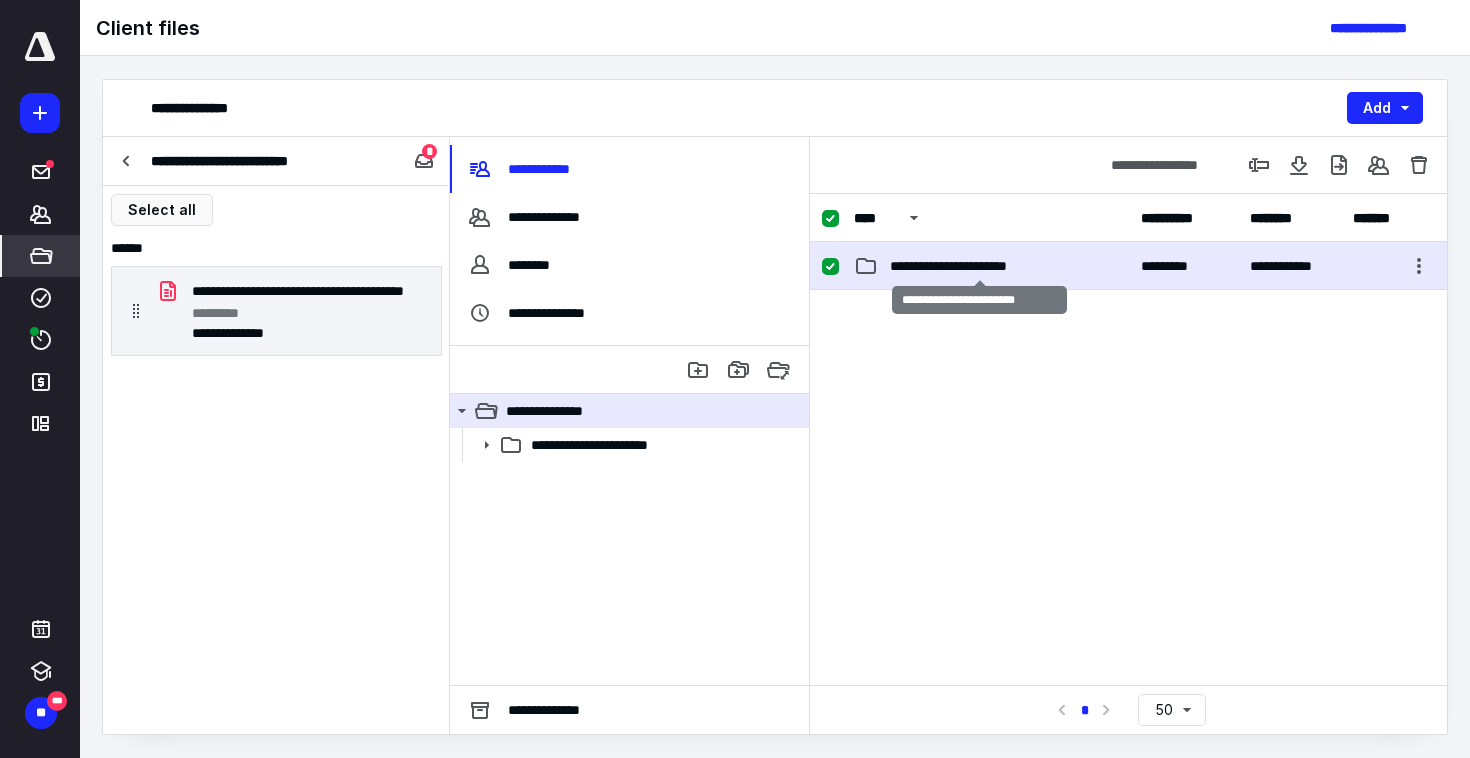 checkbox on "false" 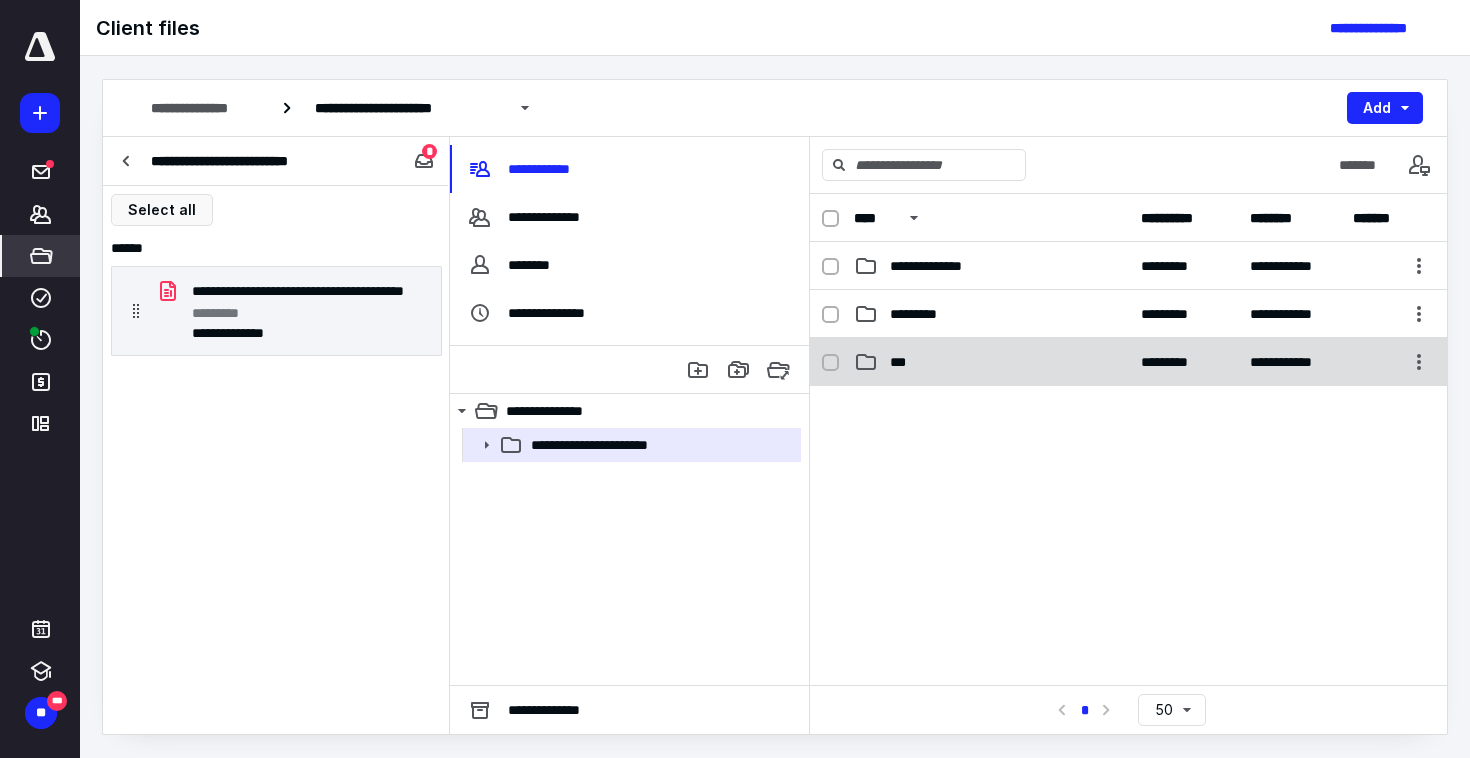 click on "***" at bounding box center (902, 362) 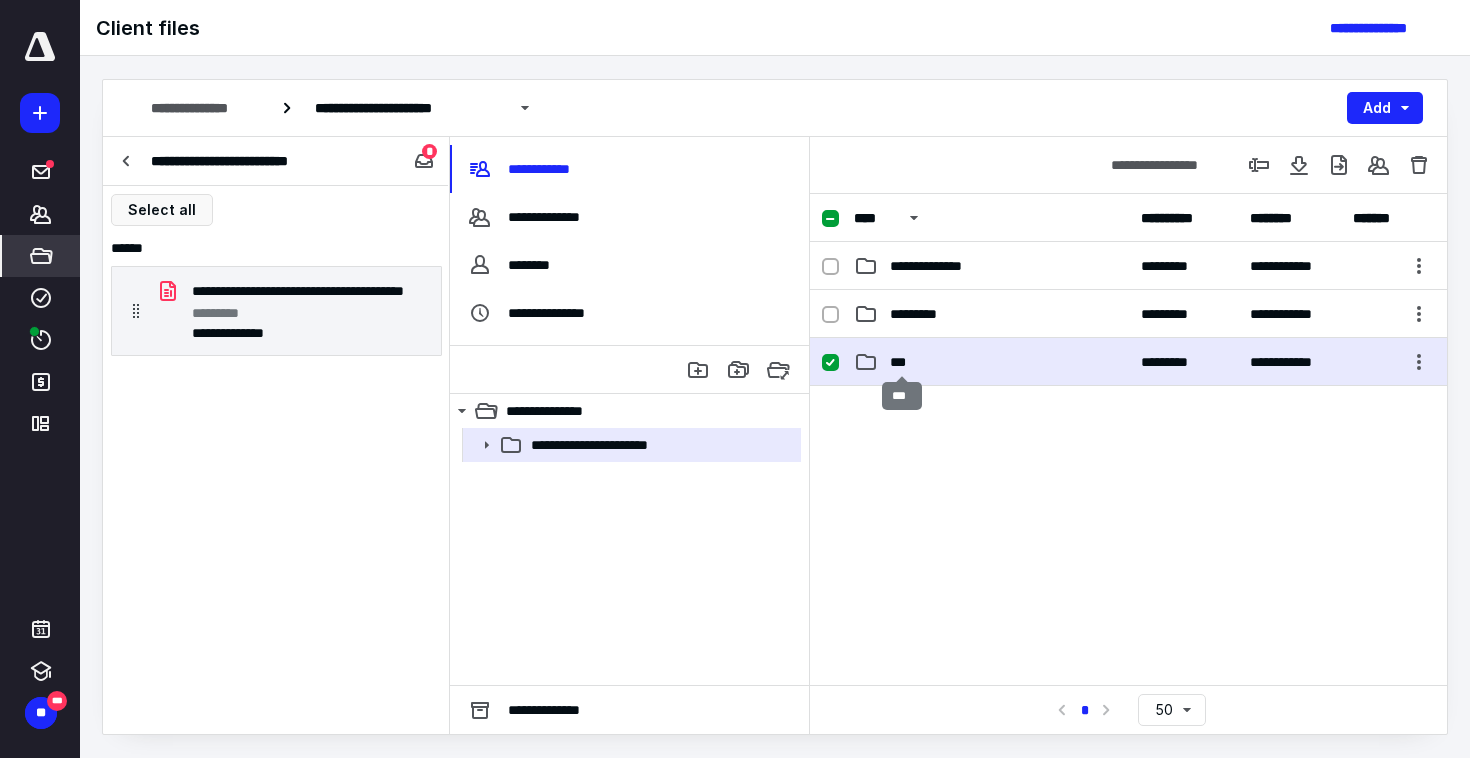 click on "***" at bounding box center [902, 362] 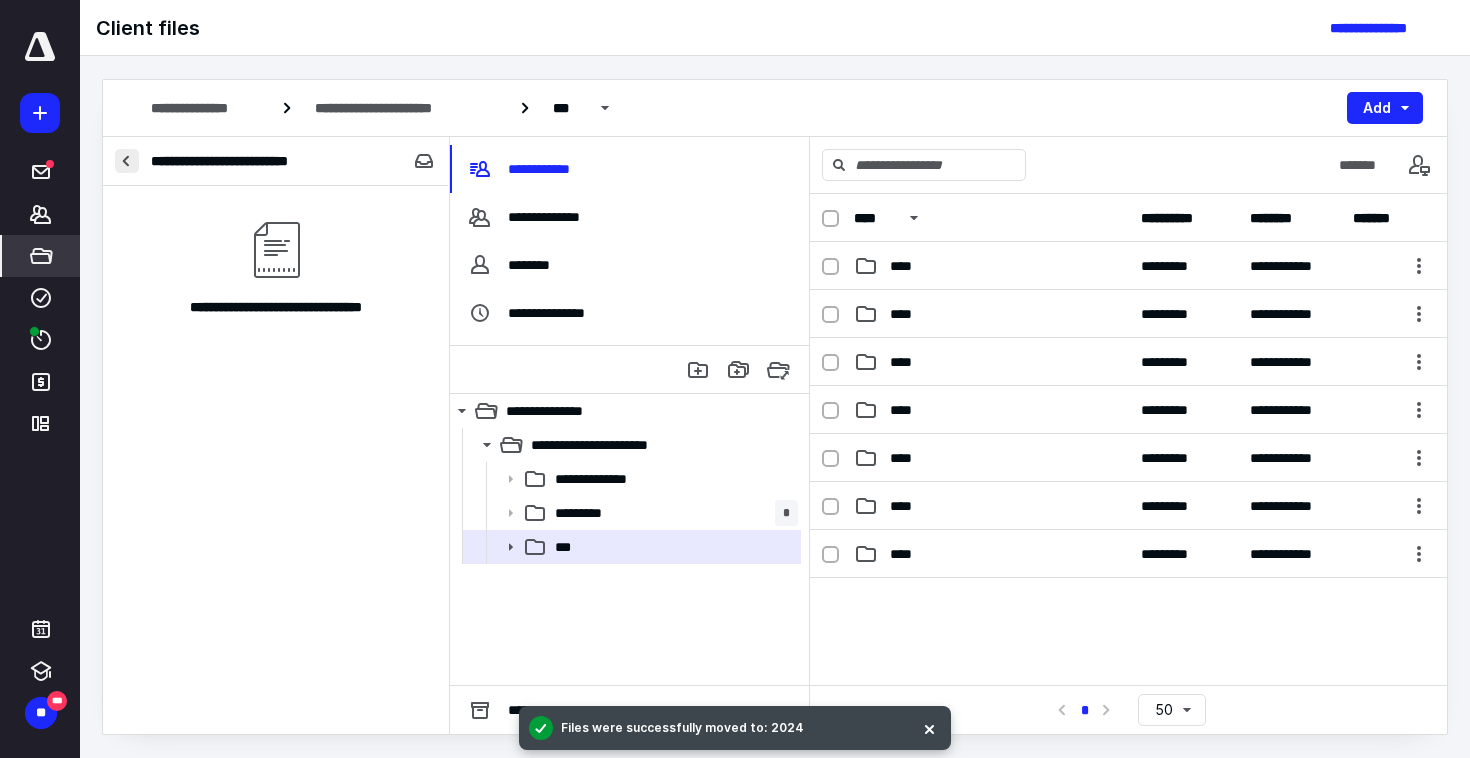 click at bounding box center [127, 161] 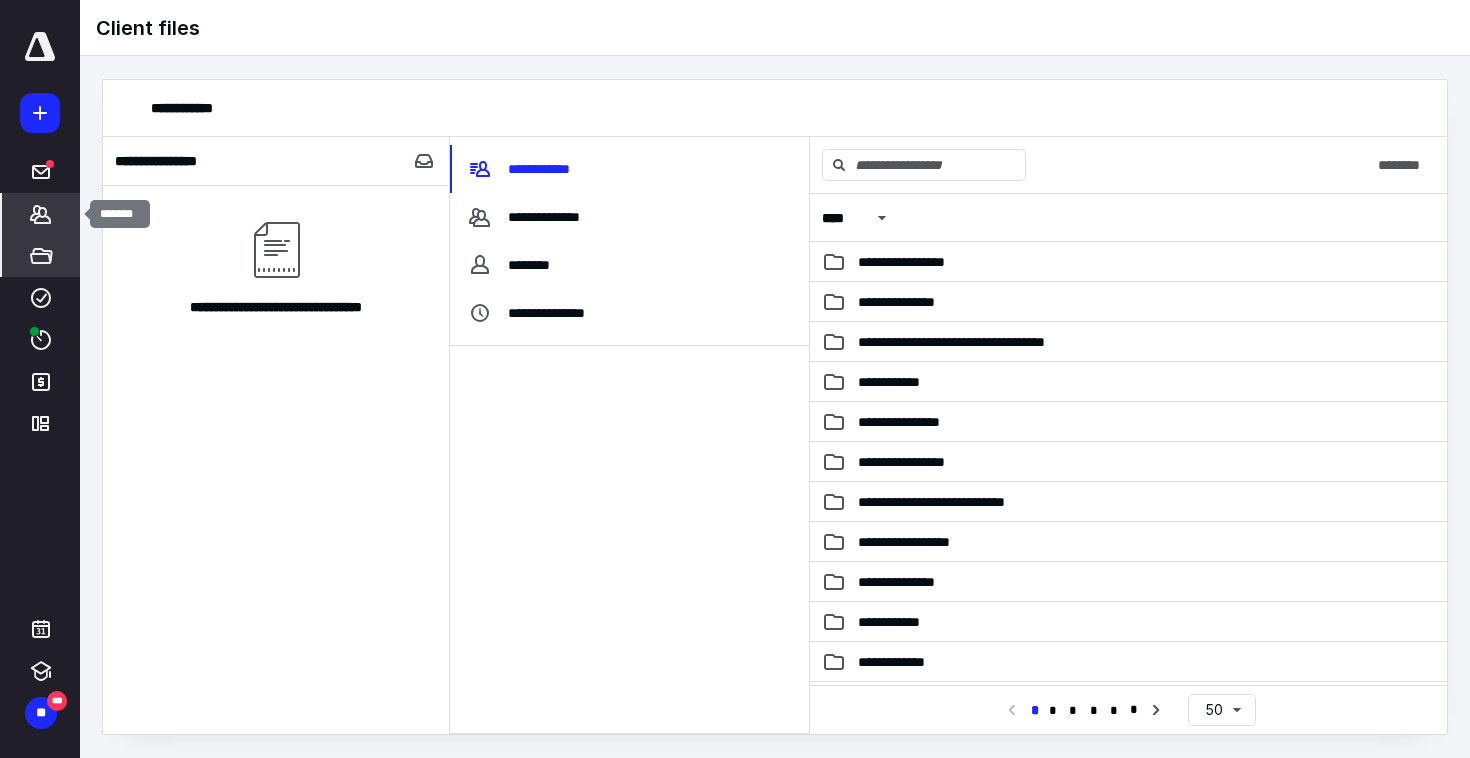 click 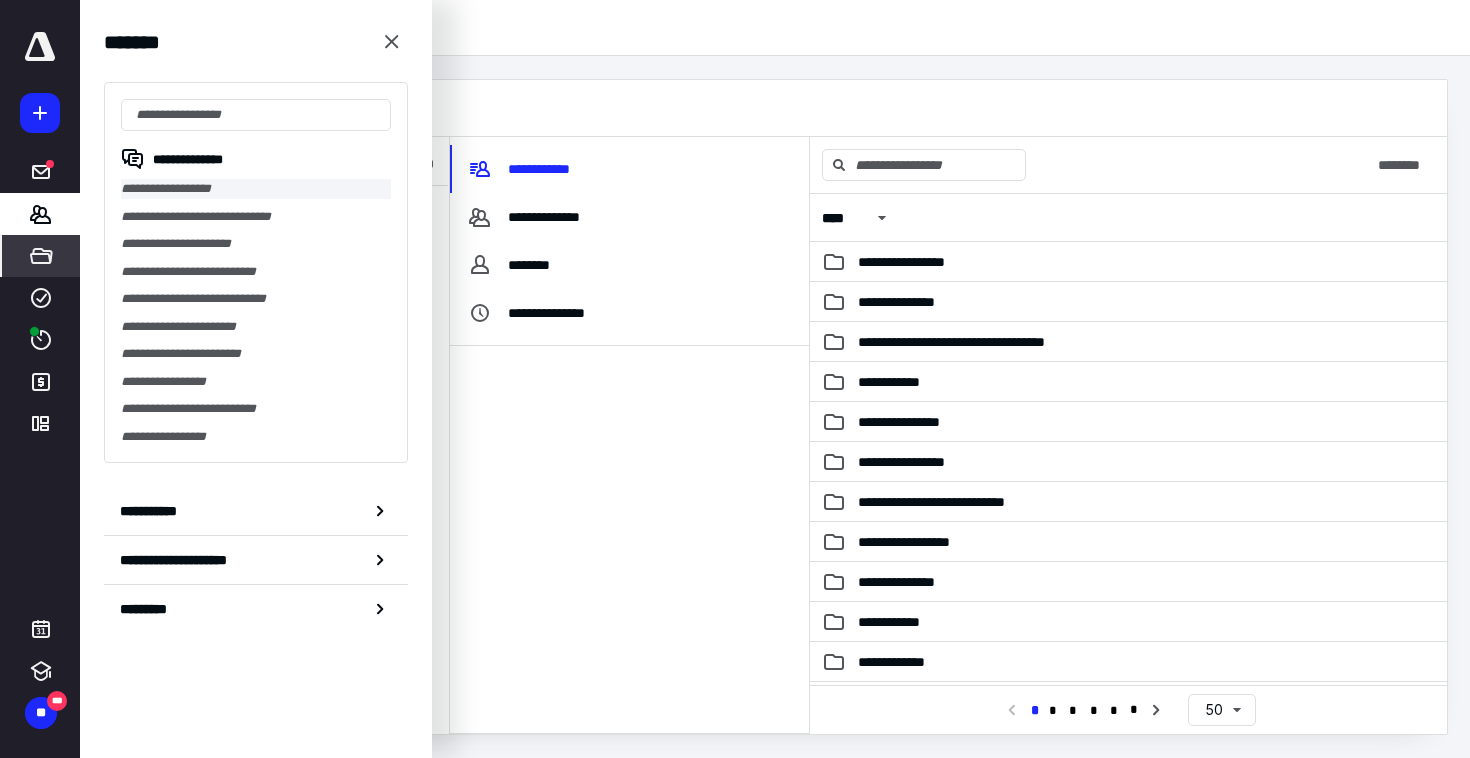 click on "**********" at bounding box center [256, 189] 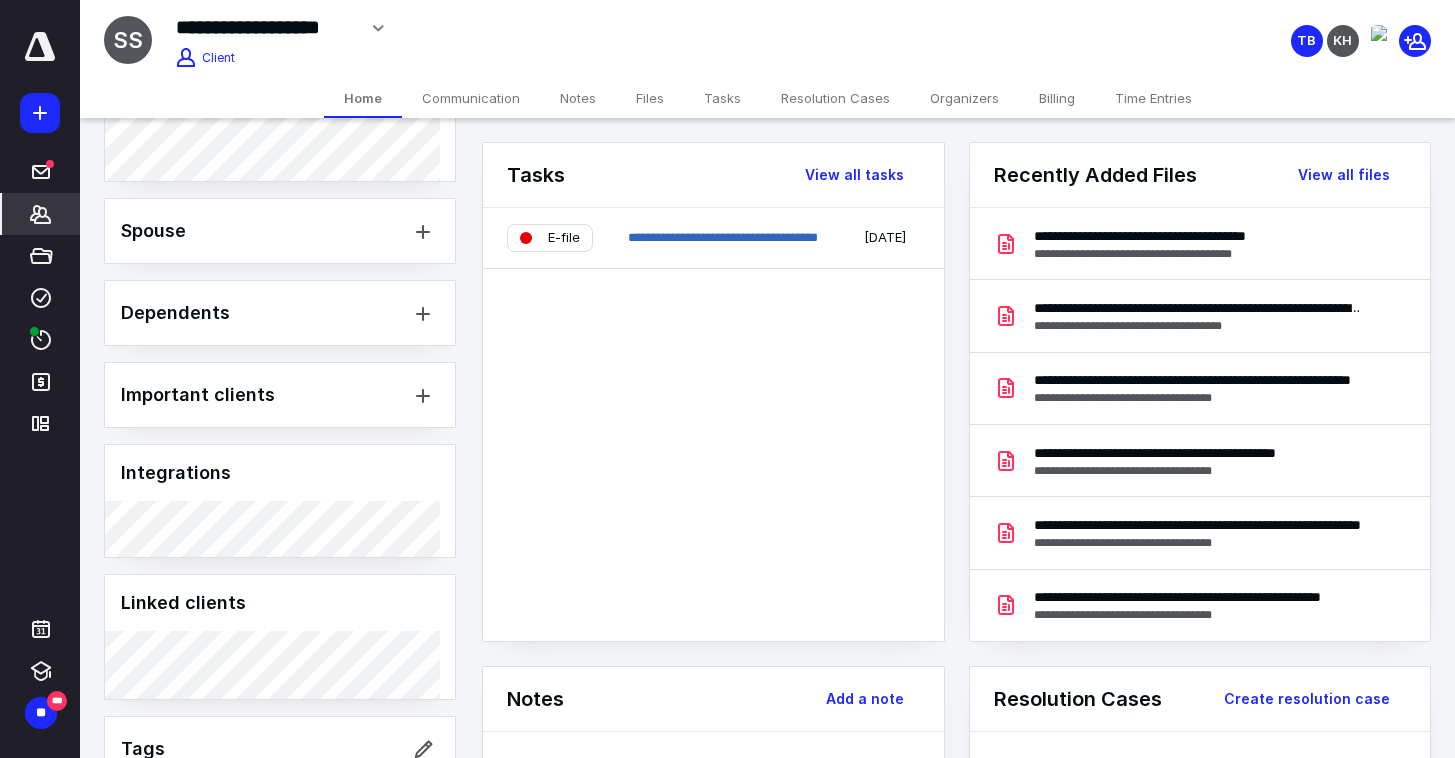 scroll, scrollTop: 1154, scrollLeft: 0, axis: vertical 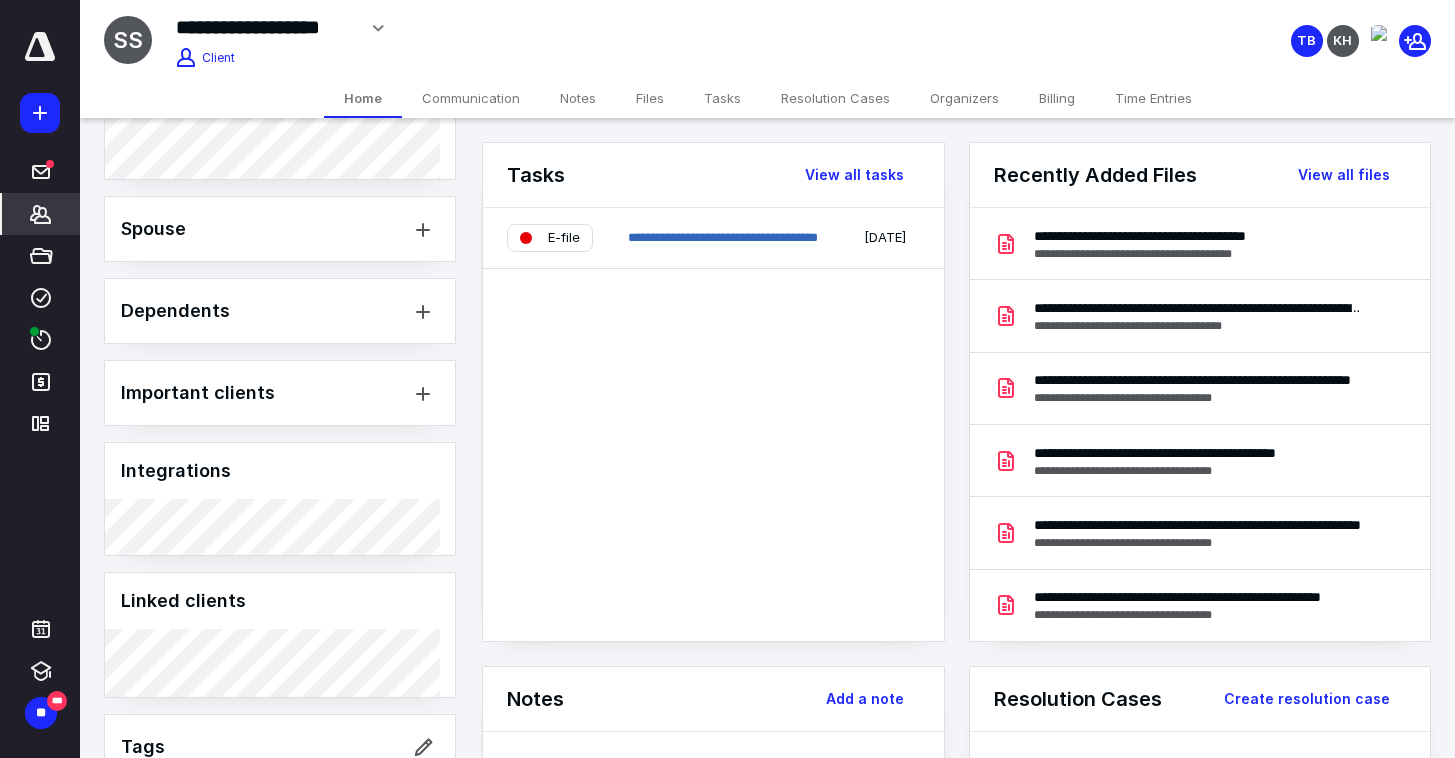 click on "Billing" at bounding box center (1057, 98) 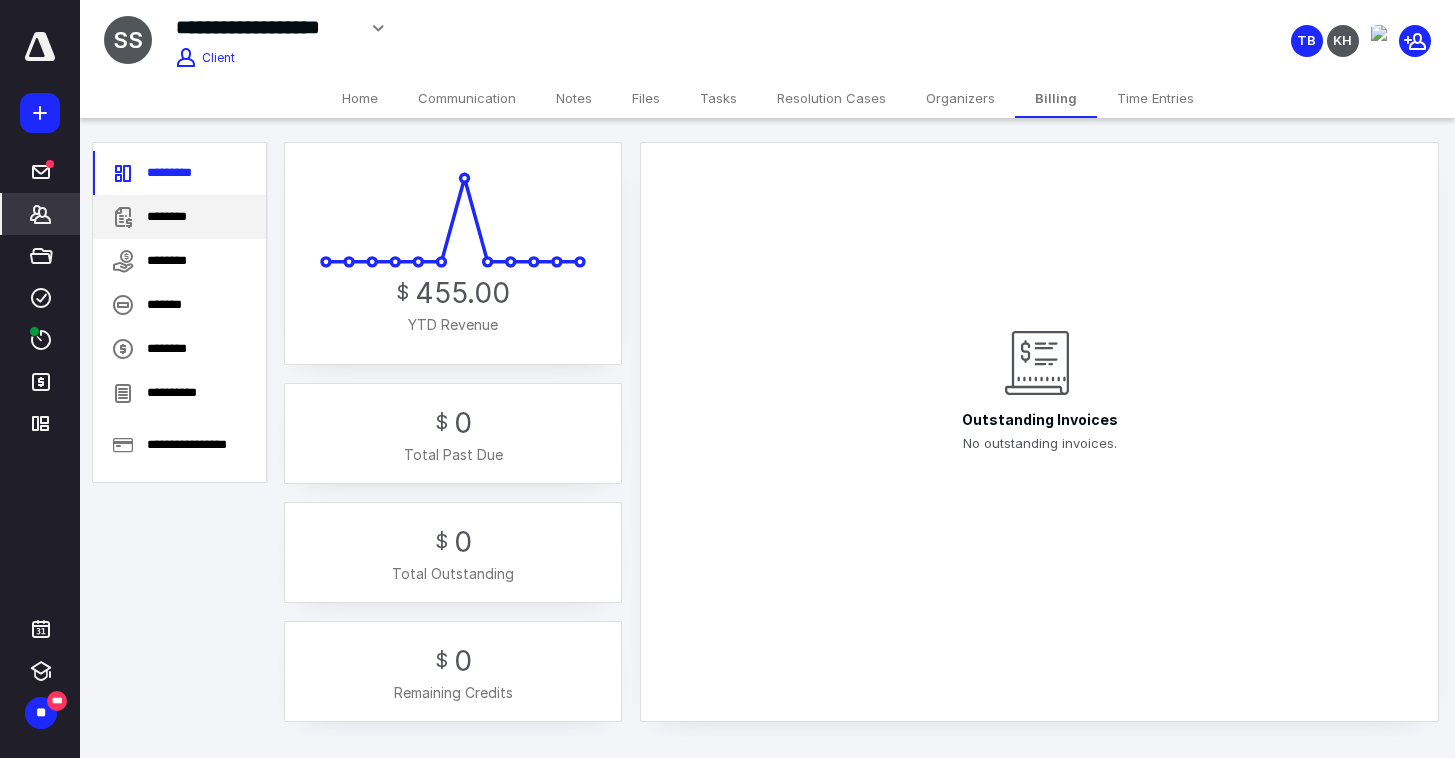 click on "********" at bounding box center [179, 217] 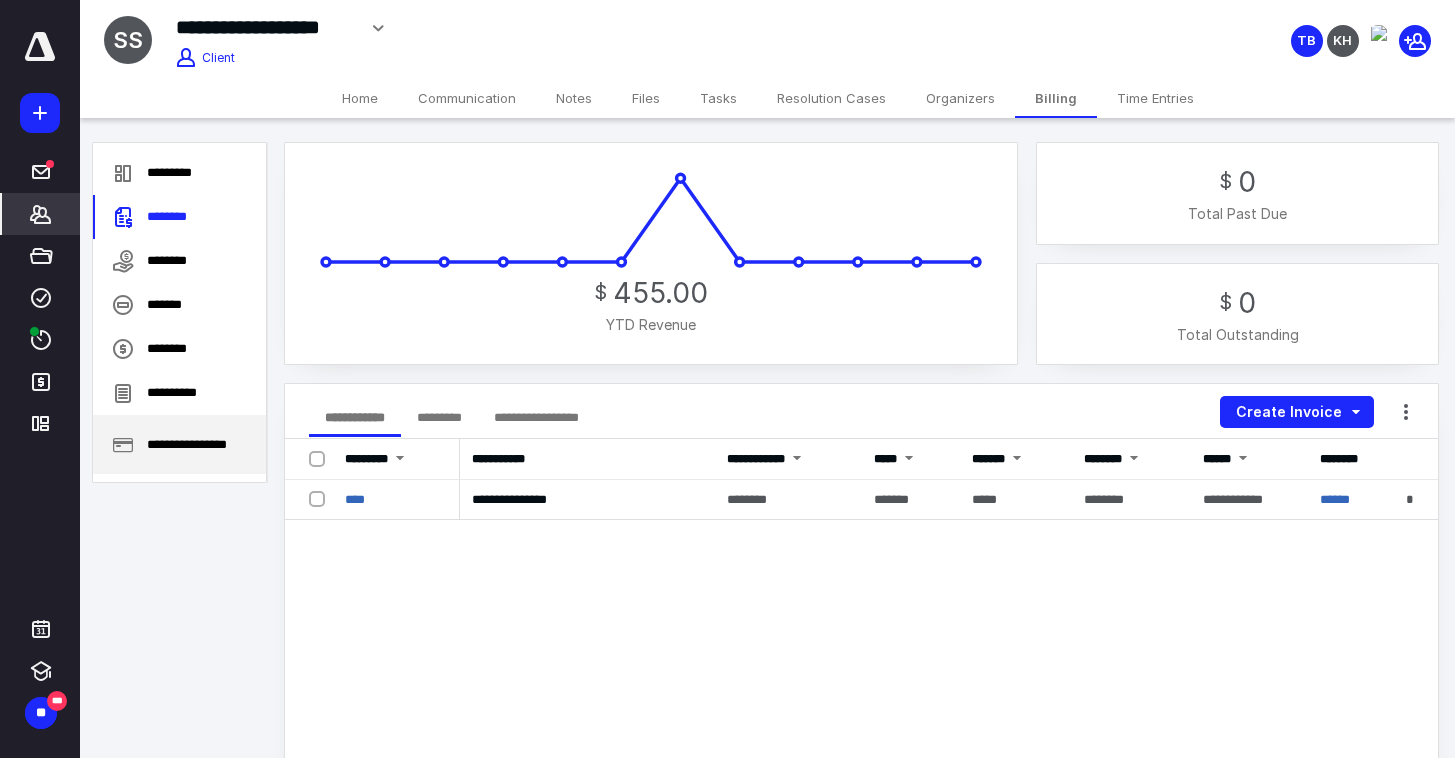 click on "**********" at bounding box center [179, 444] 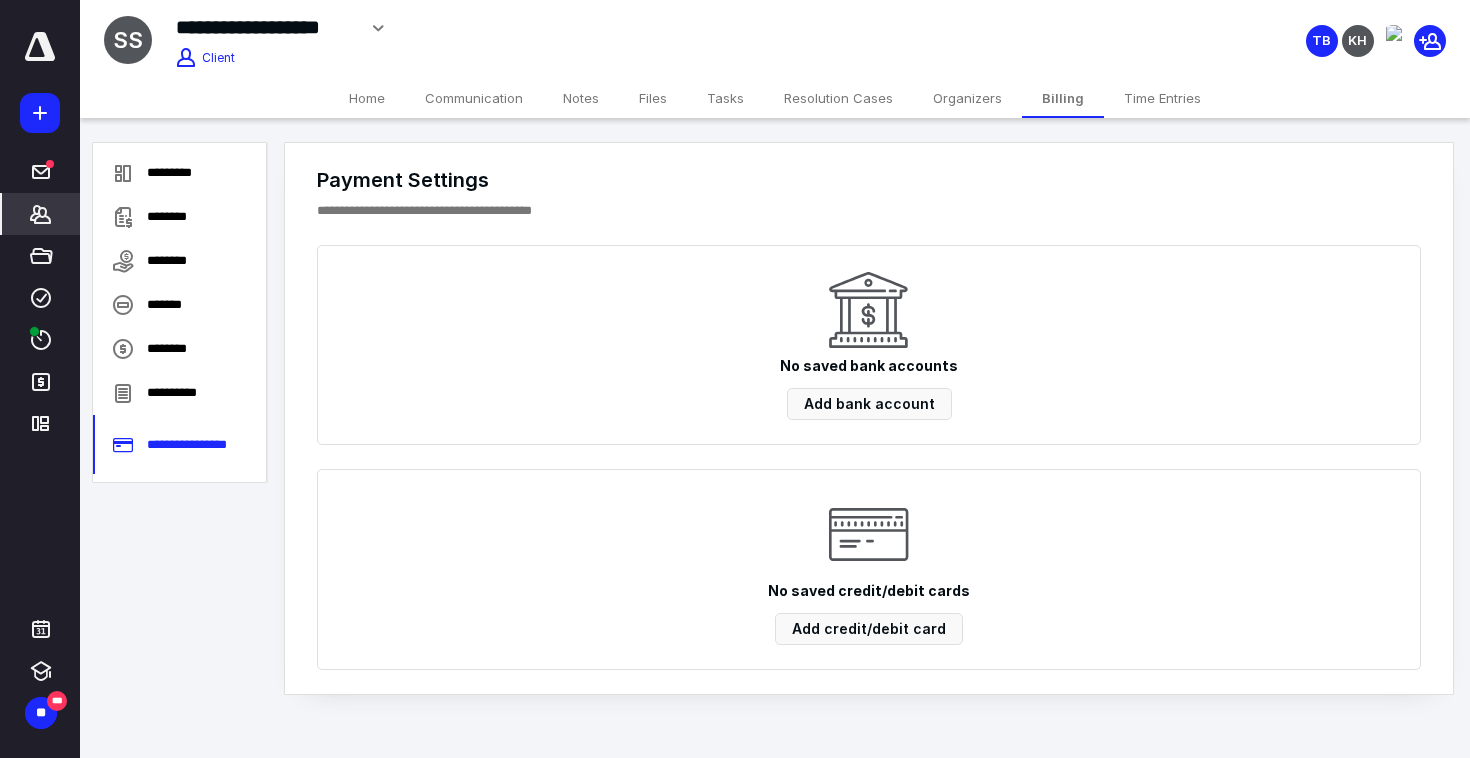 click on "Home" at bounding box center (367, 98) 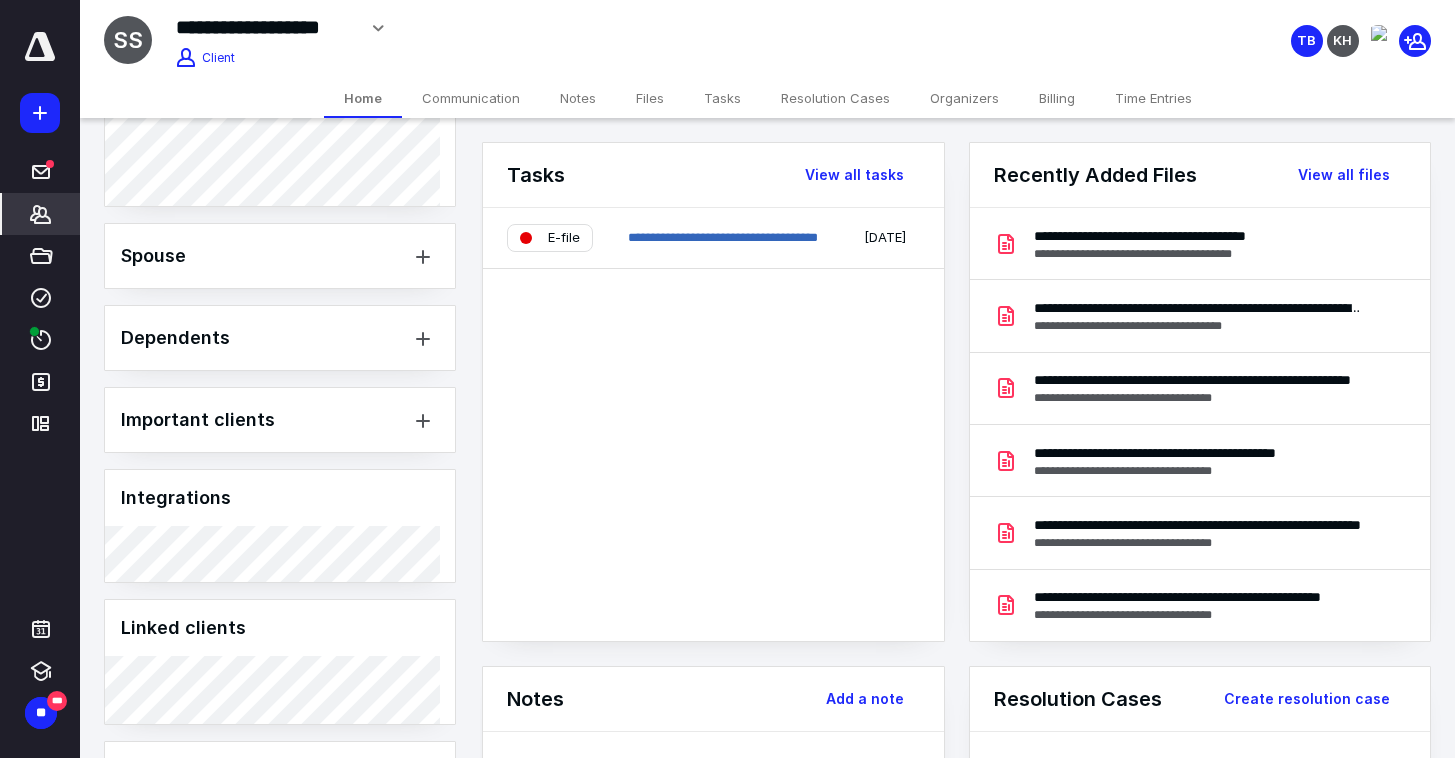 scroll, scrollTop: 1261, scrollLeft: 0, axis: vertical 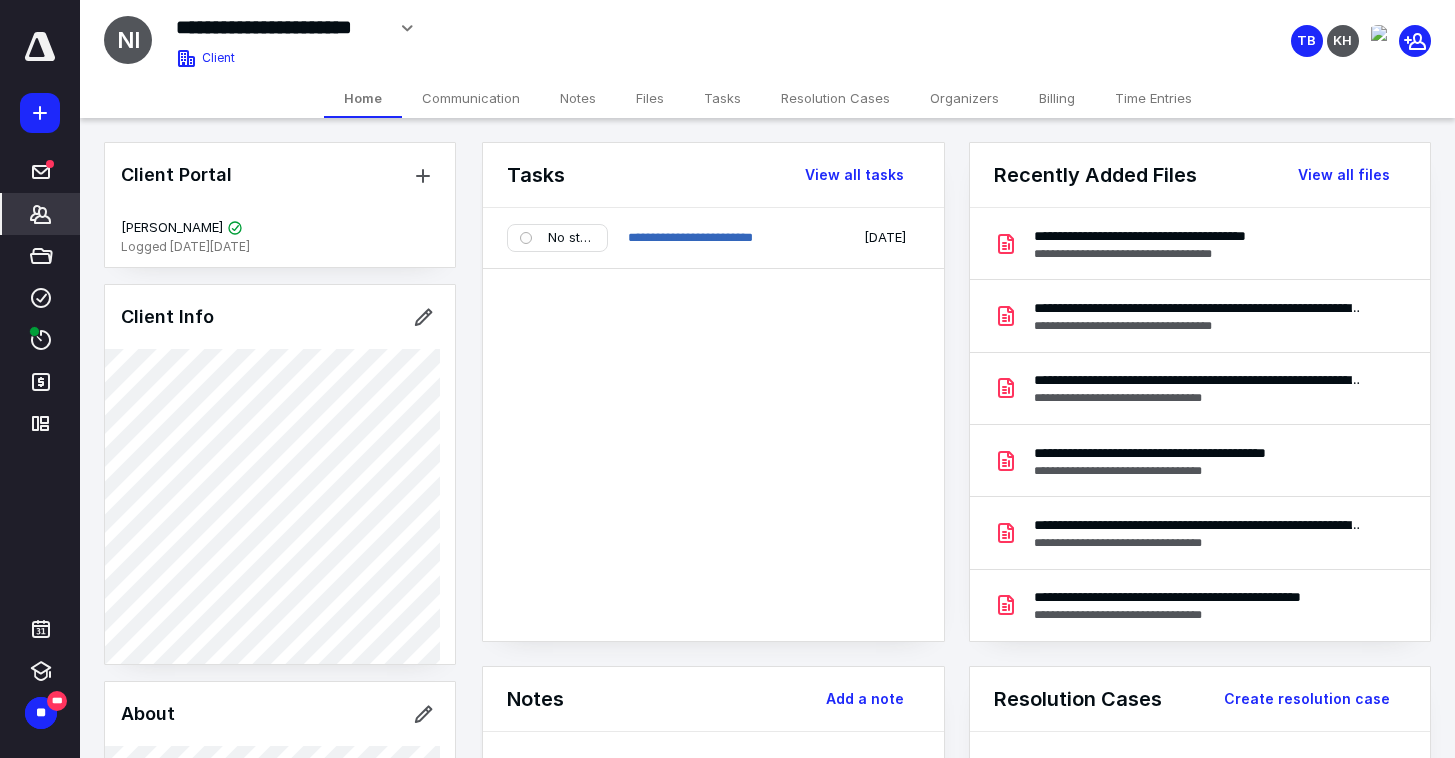 click on "Billing" at bounding box center (1057, 98) 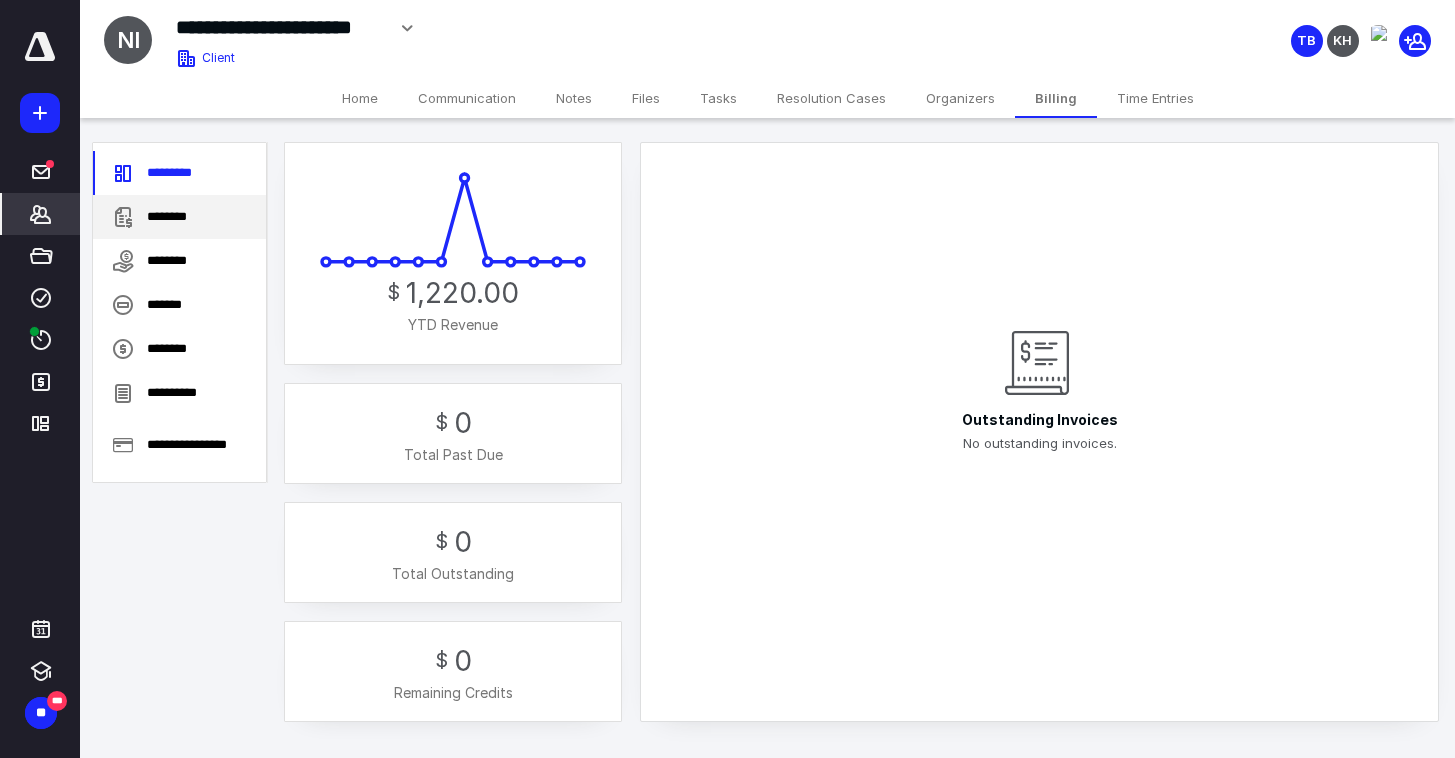 click on "********" at bounding box center [179, 217] 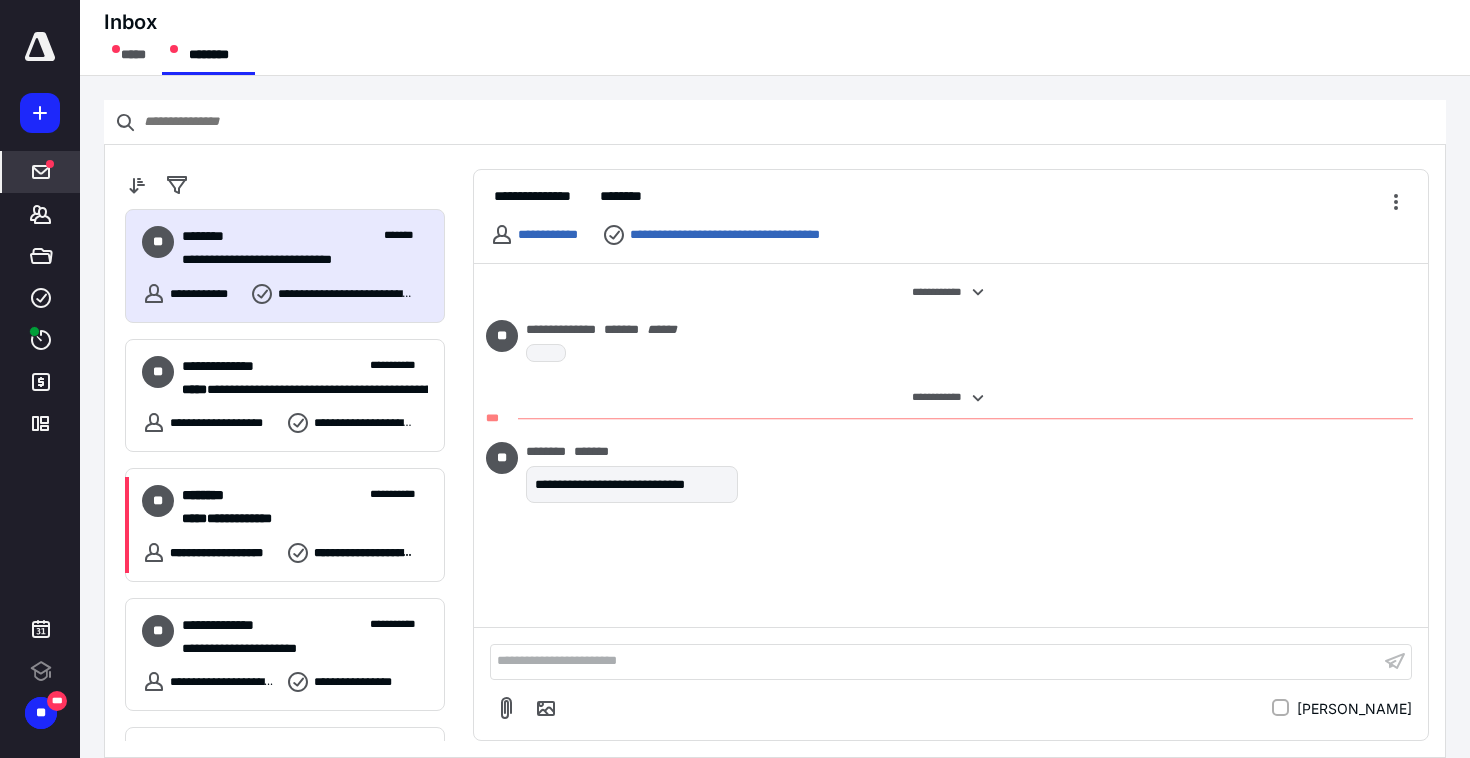 scroll, scrollTop: 0, scrollLeft: 0, axis: both 